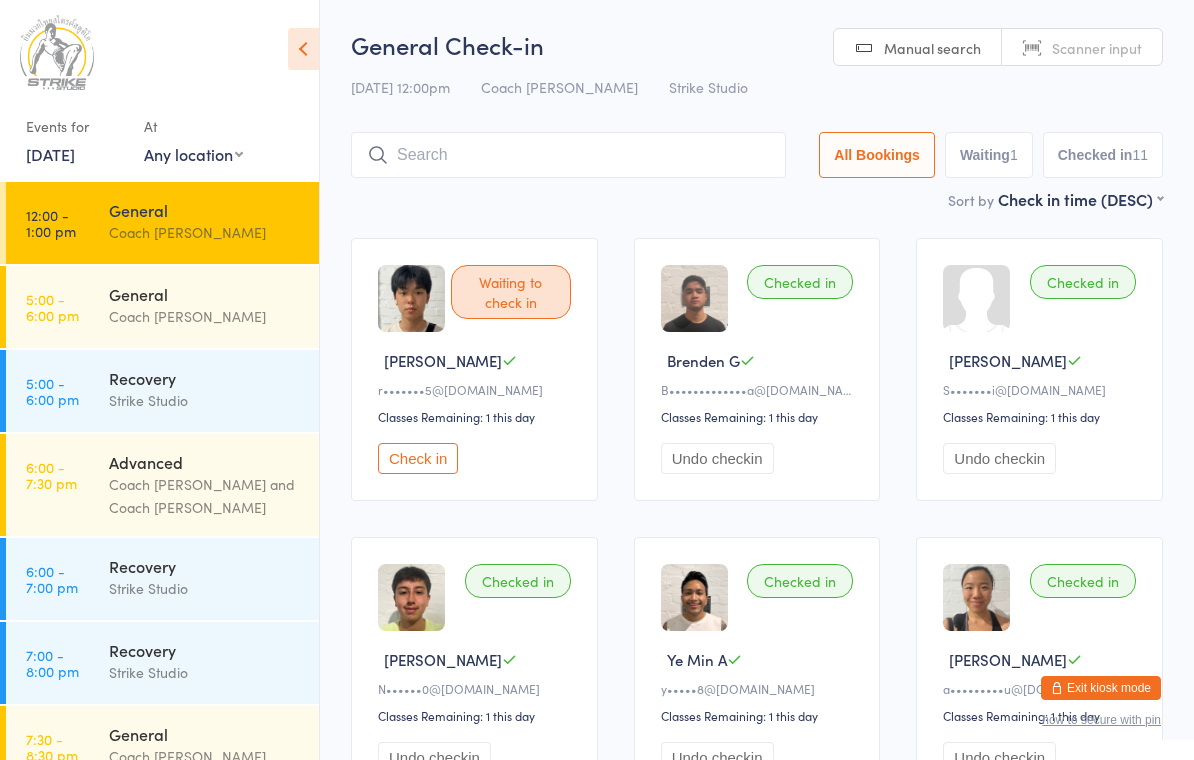 scroll, scrollTop: 0, scrollLeft: 0, axis: both 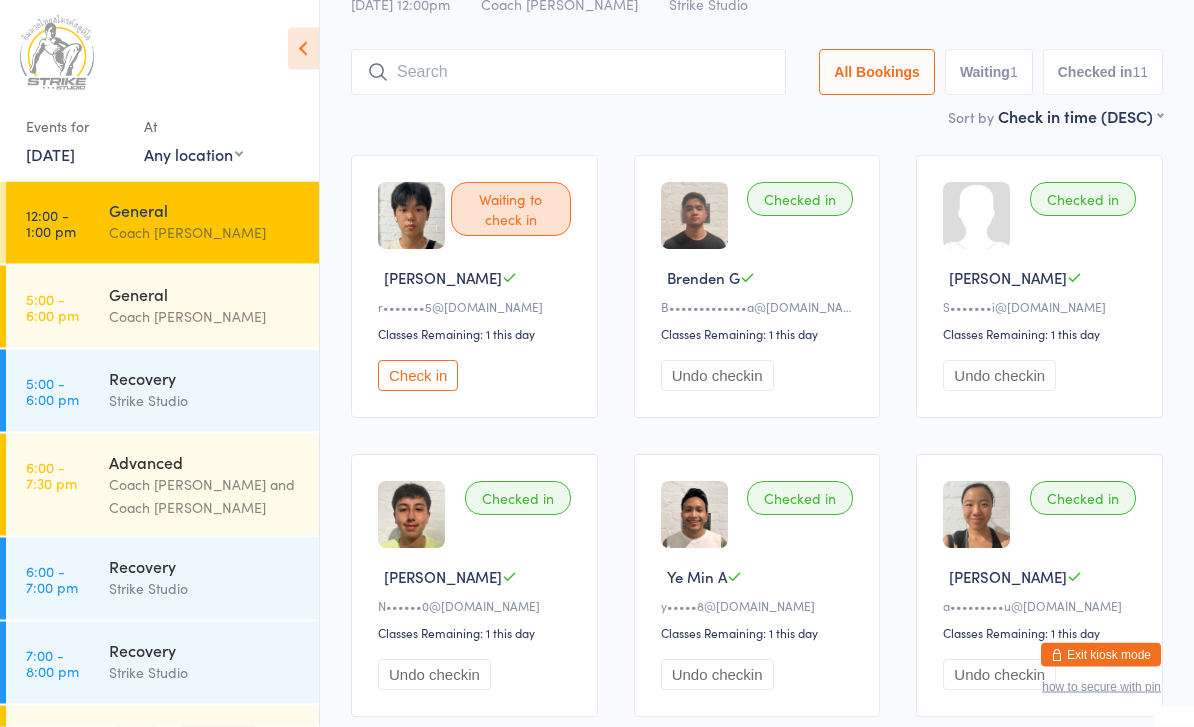 click on "Exit kiosk mode" at bounding box center (1101, 655) 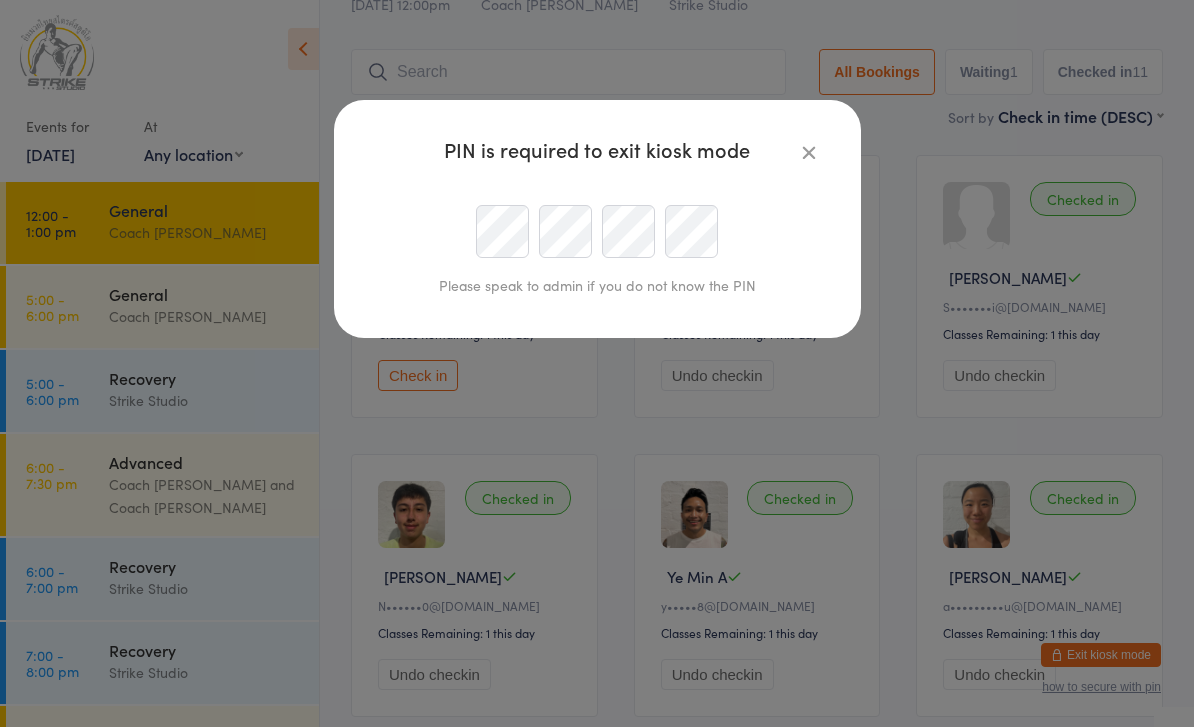 scroll, scrollTop: 82, scrollLeft: 0, axis: vertical 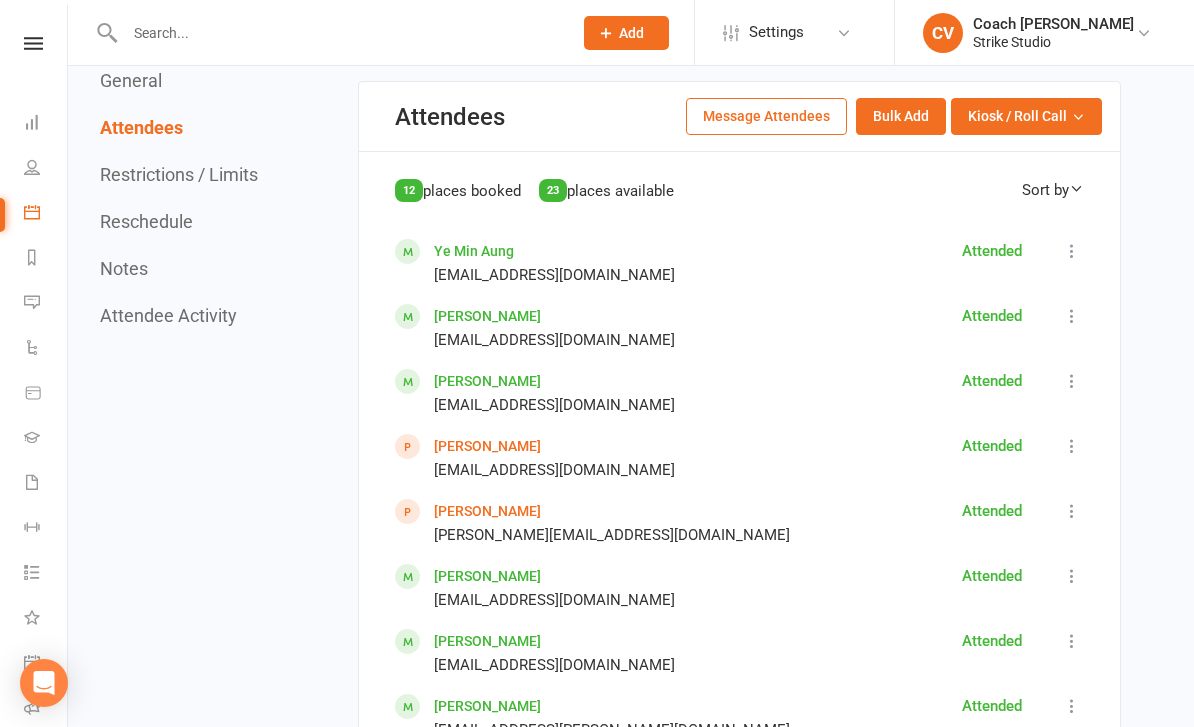 click on "[PERSON_NAME]" at bounding box center (487, 446) 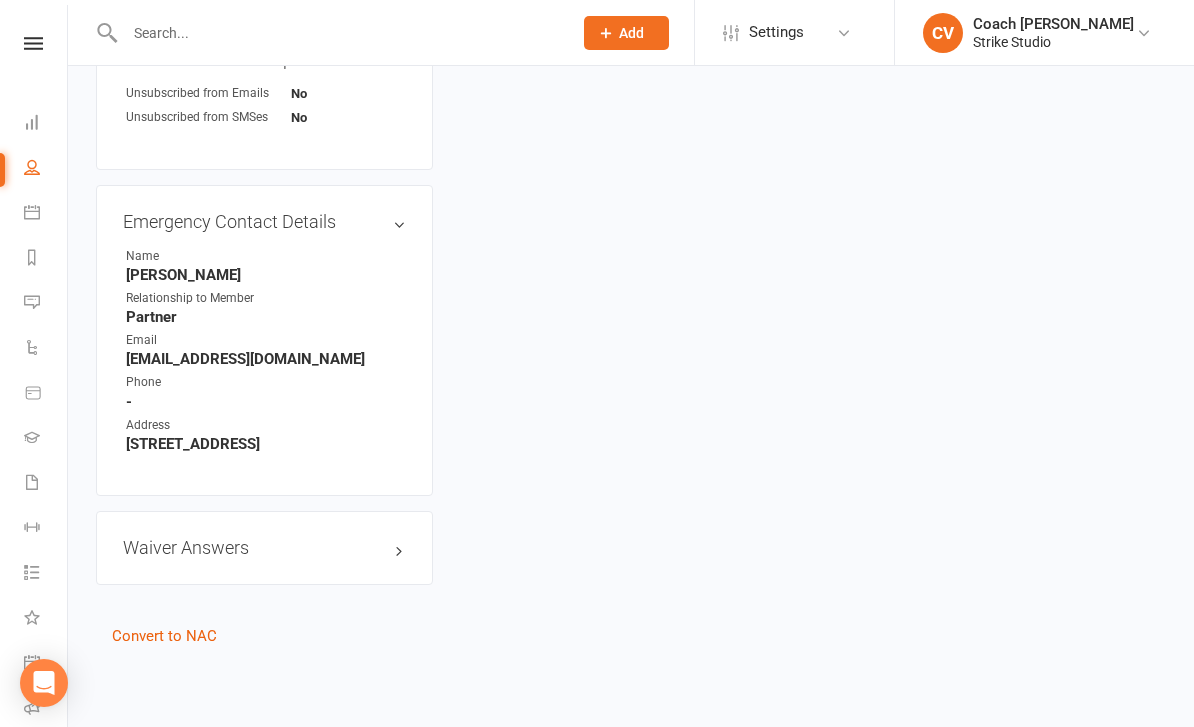 scroll, scrollTop: 0, scrollLeft: 0, axis: both 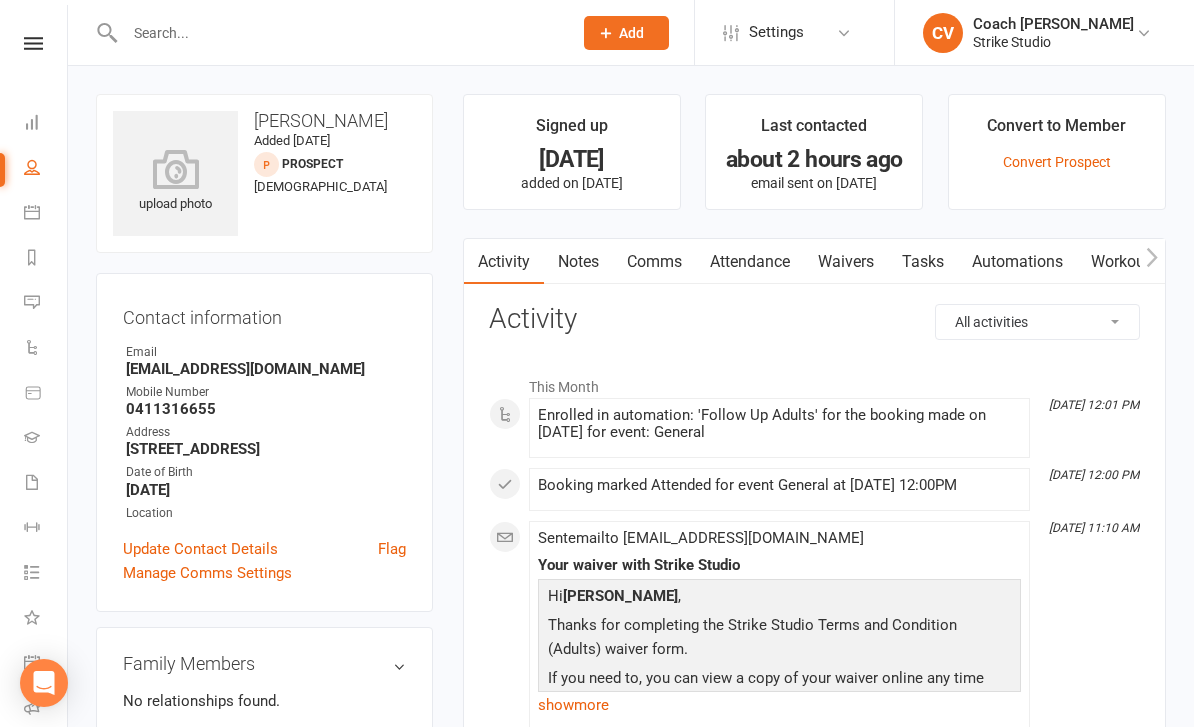 click on "Waivers" at bounding box center [846, 262] 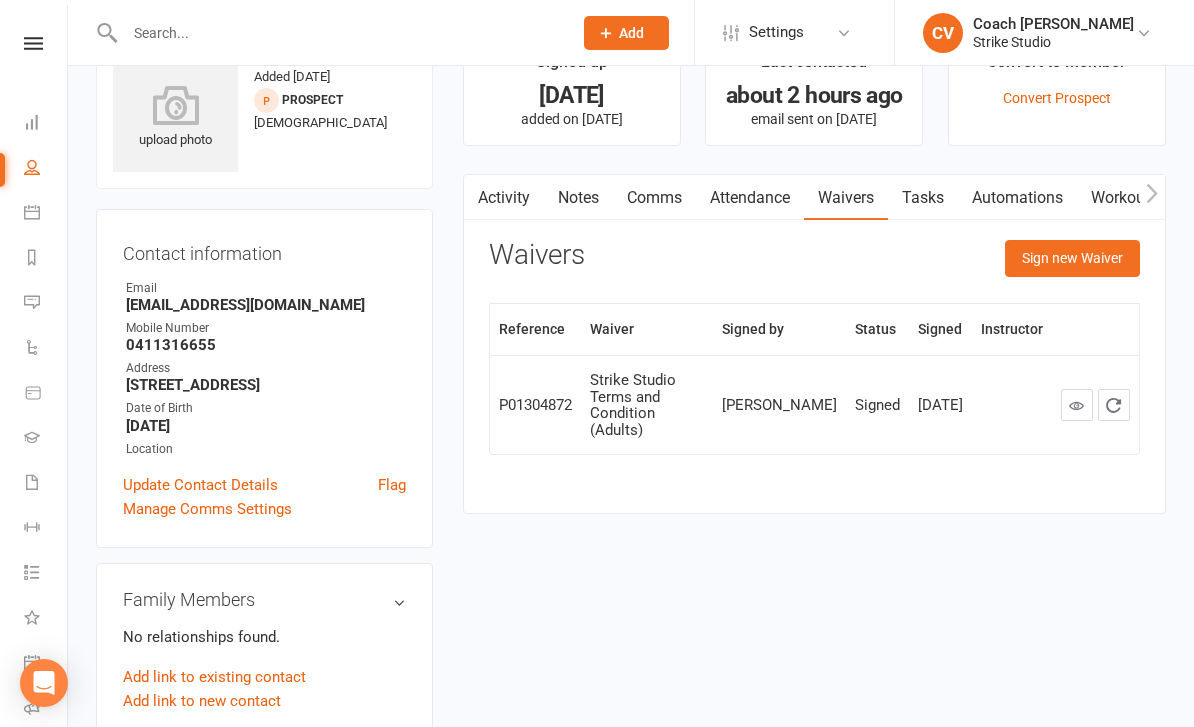 scroll, scrollTop: 0, scrollLeft: 0, axis: both 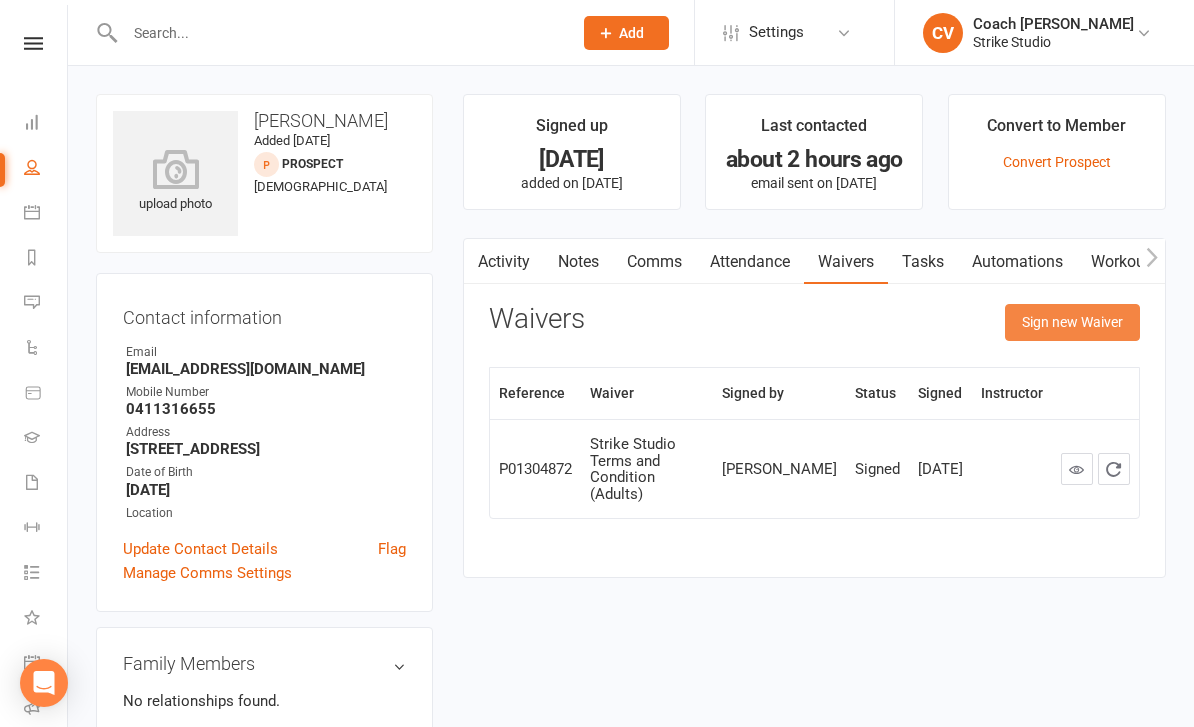 click on "Sign new Waiver" at bounding box center [1072, 322] 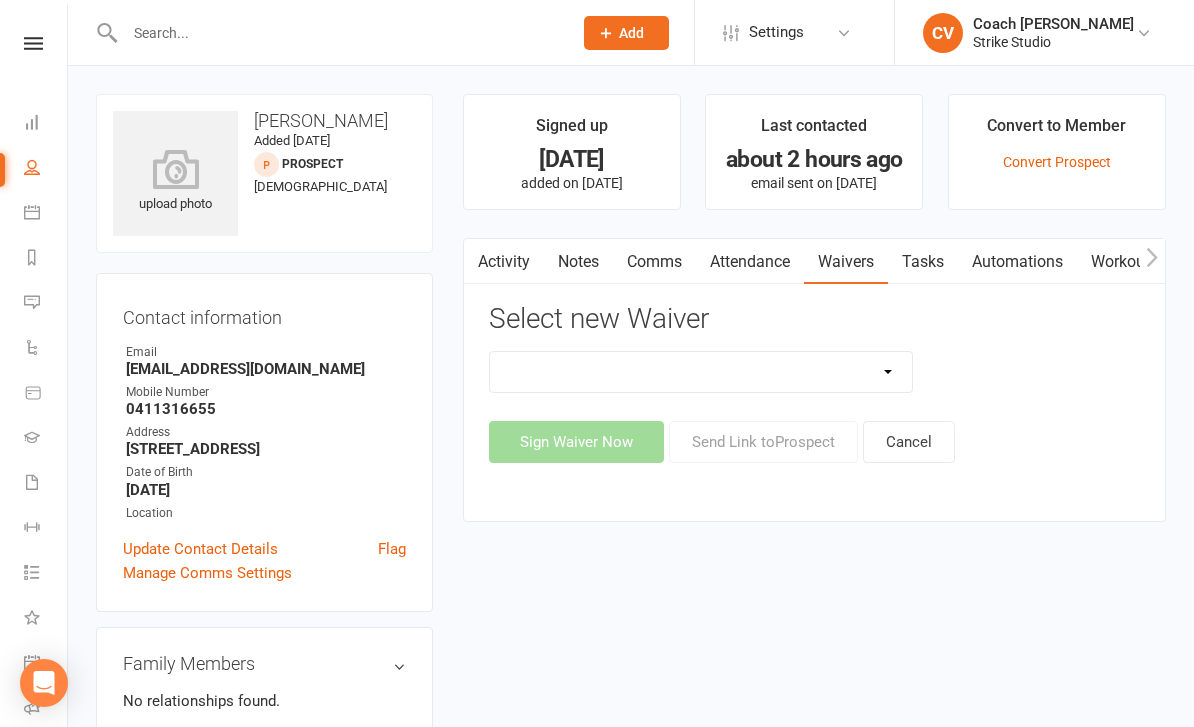 click on "Competitors Release & Liability Of Waiver (under 18) Kick Start Waiver Form Membership Agreement (Children) 2024 (Contract only) Membership Agreement (Under 18) 2024 Membership Agreement (Under 18) 2024 (Contact Only) Membership Form (Adults) Membership Form (Kids) Recovery Sign Up (Adults) Recovery Sign Up (Adults members) Recovery Sign Up (under 18) Recovery Sign Up (under 18 Members) Release & Liability Of Waiver (over 18) 2024 [Recovery] Release & Liability Of Waiver (under 18) 2024 [Recovery] Strike Studio Terms and Condition (Adults) Strike Studio Terms and Conditions (Under 18)" at bounding box center (701, 372) 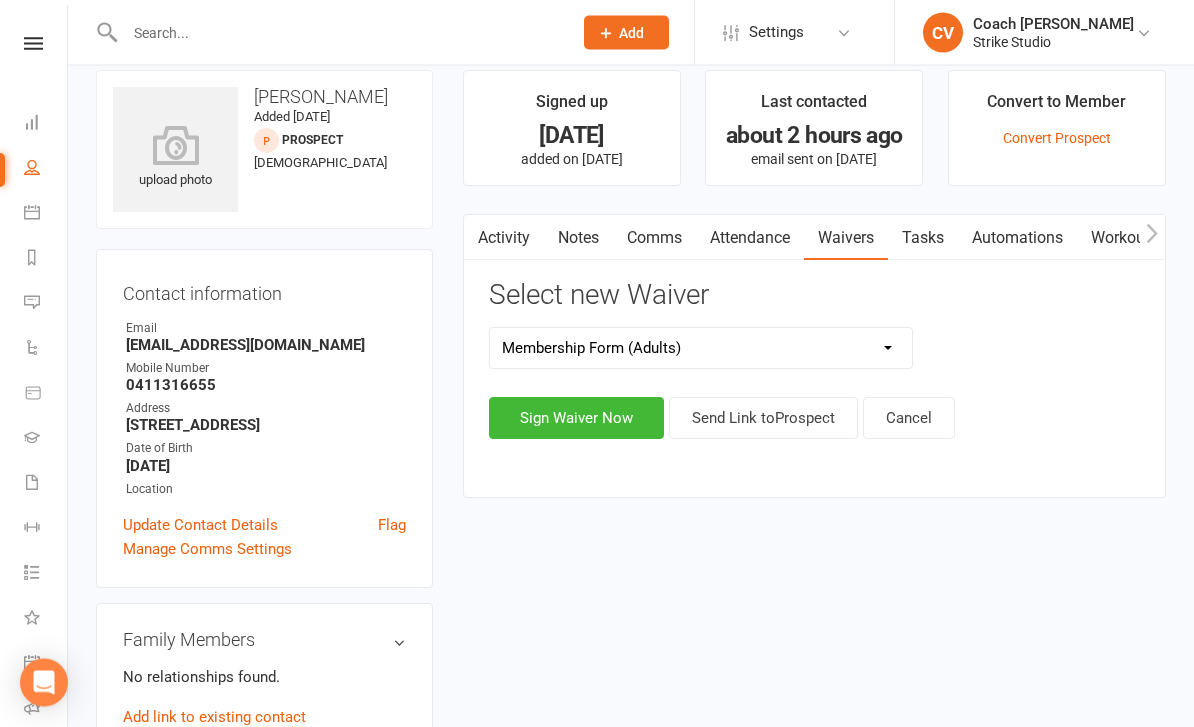 scroll, scrollTop: 0, scrollLeft: 0, axis: both 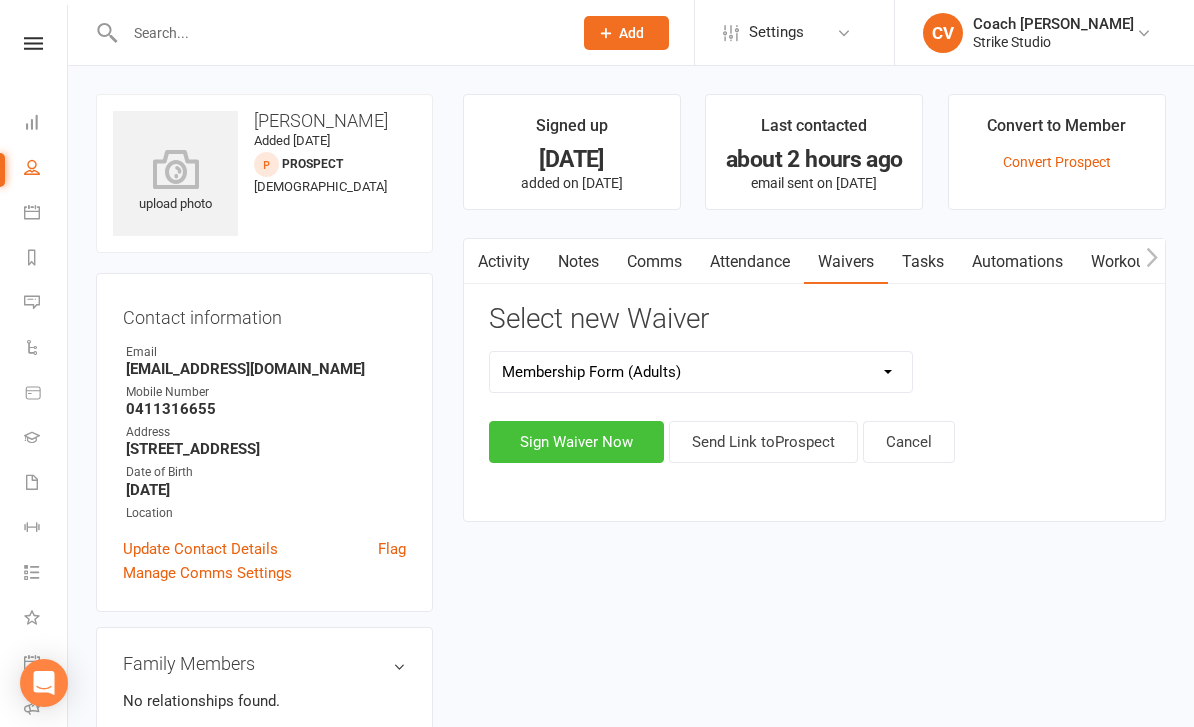 click on "Sign Waiver Now" at bounding box center (576, 442) 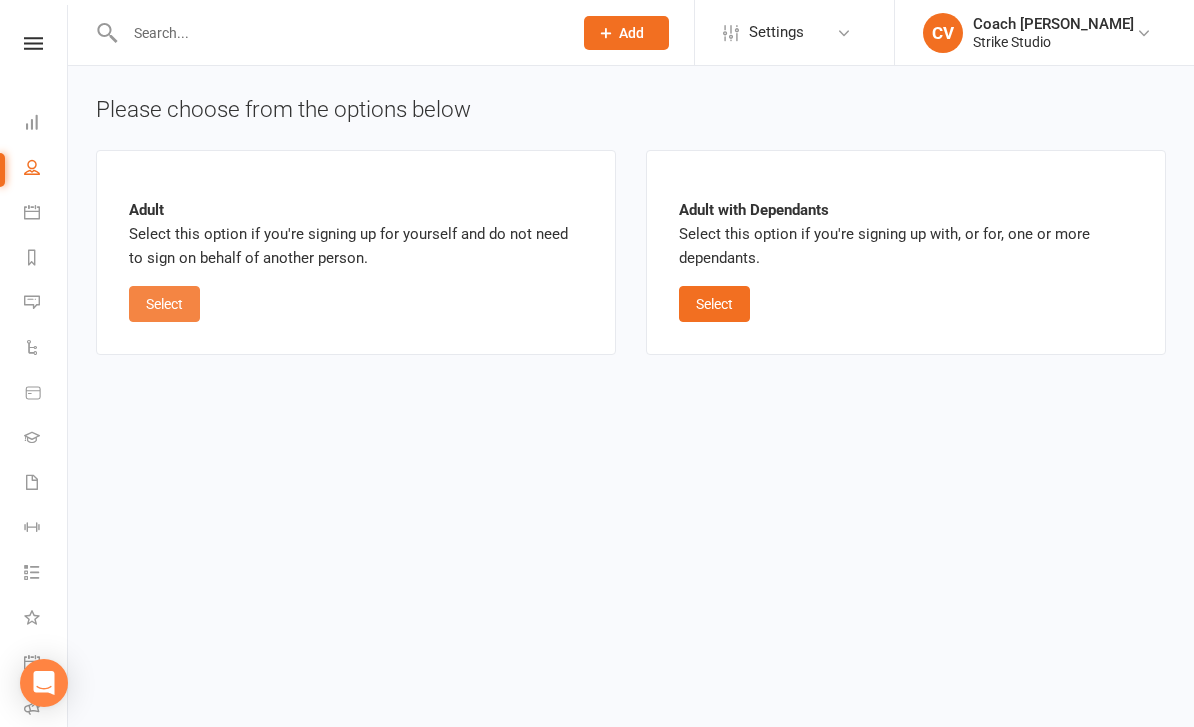 click on "Select" at bounding box center [164, 304] 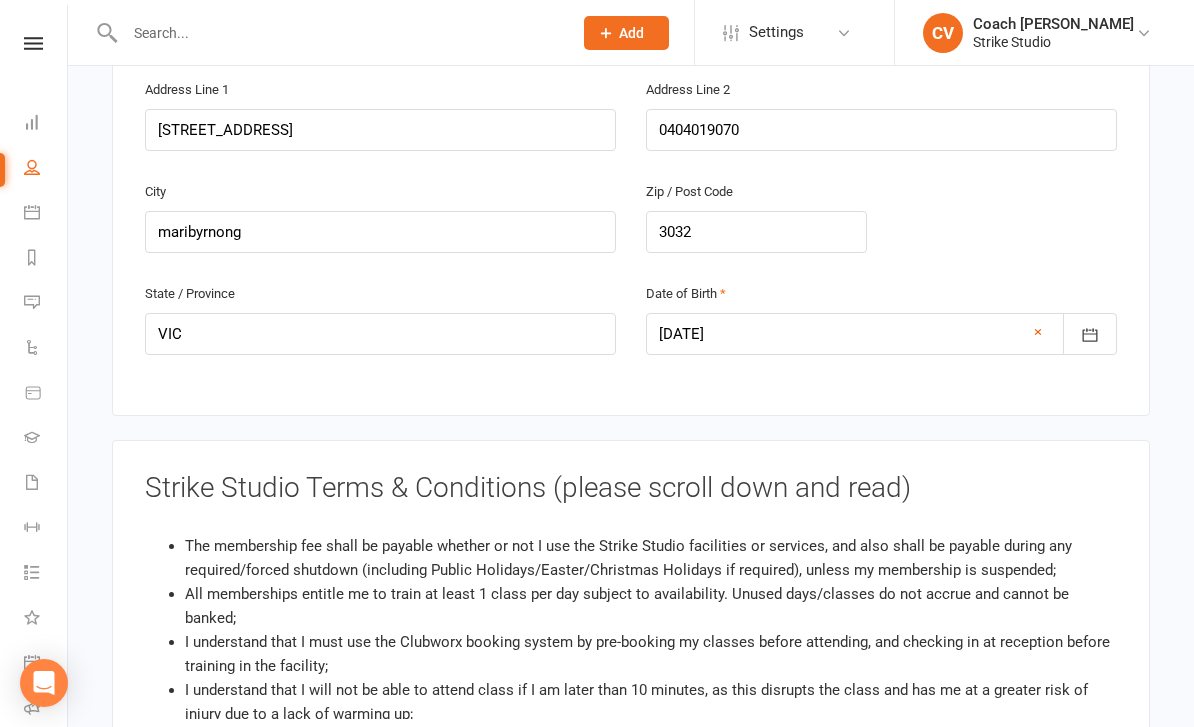 scroll, scrollTop: 651, scrollLeft: 0, axis: vertical 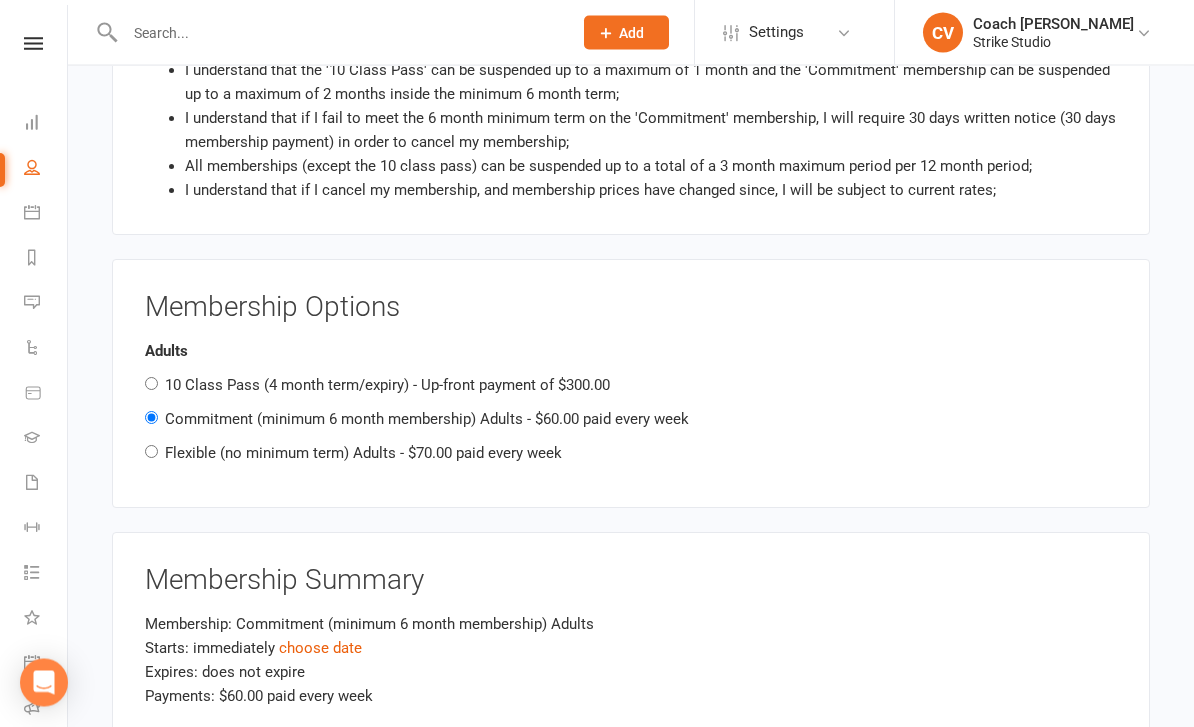 click on "Flexible (no minimum term) Adults - $70.00 paid every week" at bounding box center [363, 454] 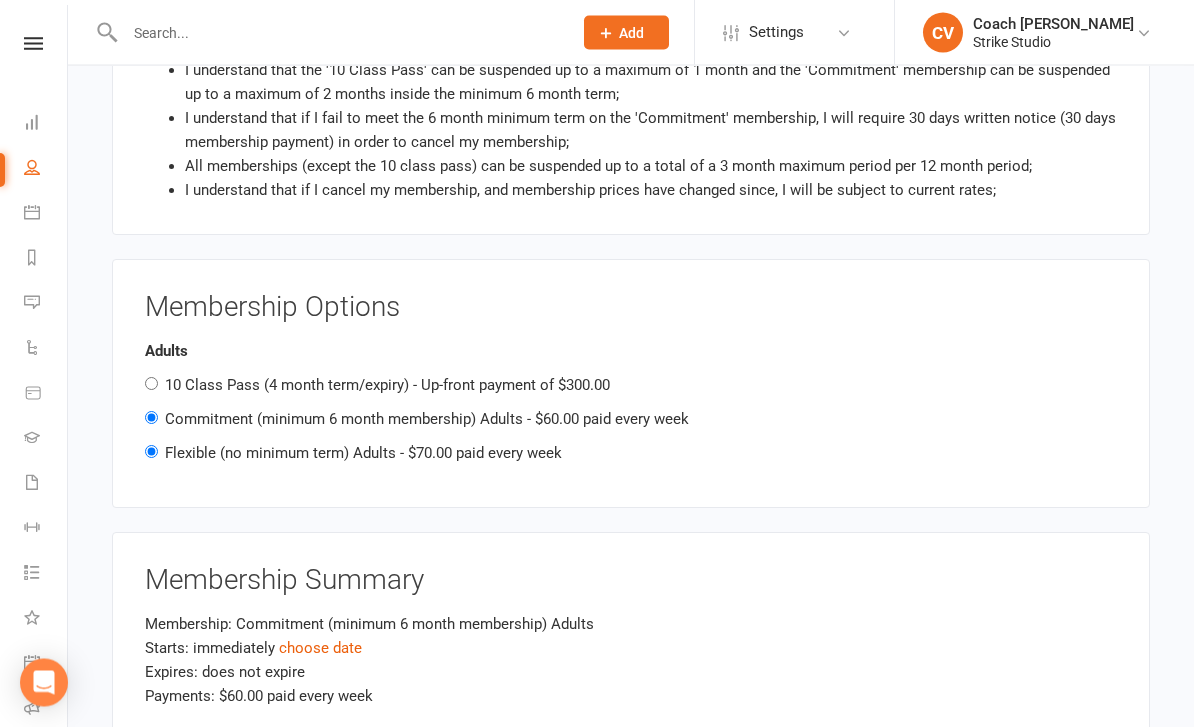 radio on "false" 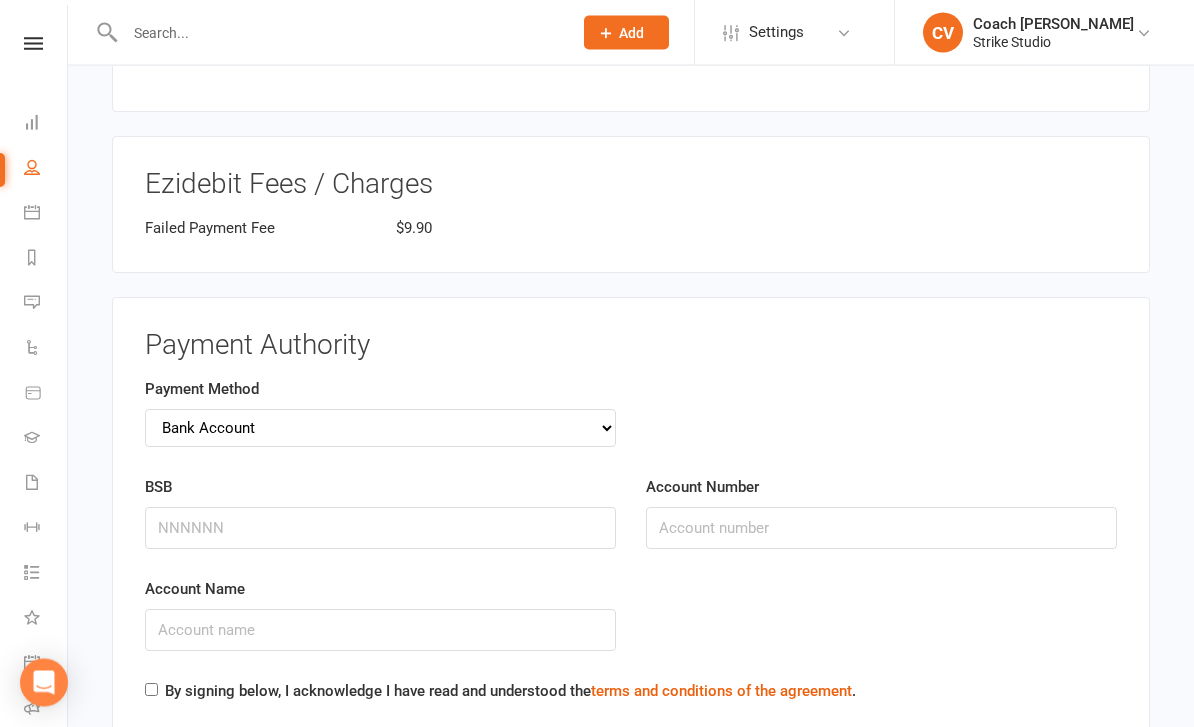 scroll, scrollTop: 1803, scrollLeft: 0, axis: vertical 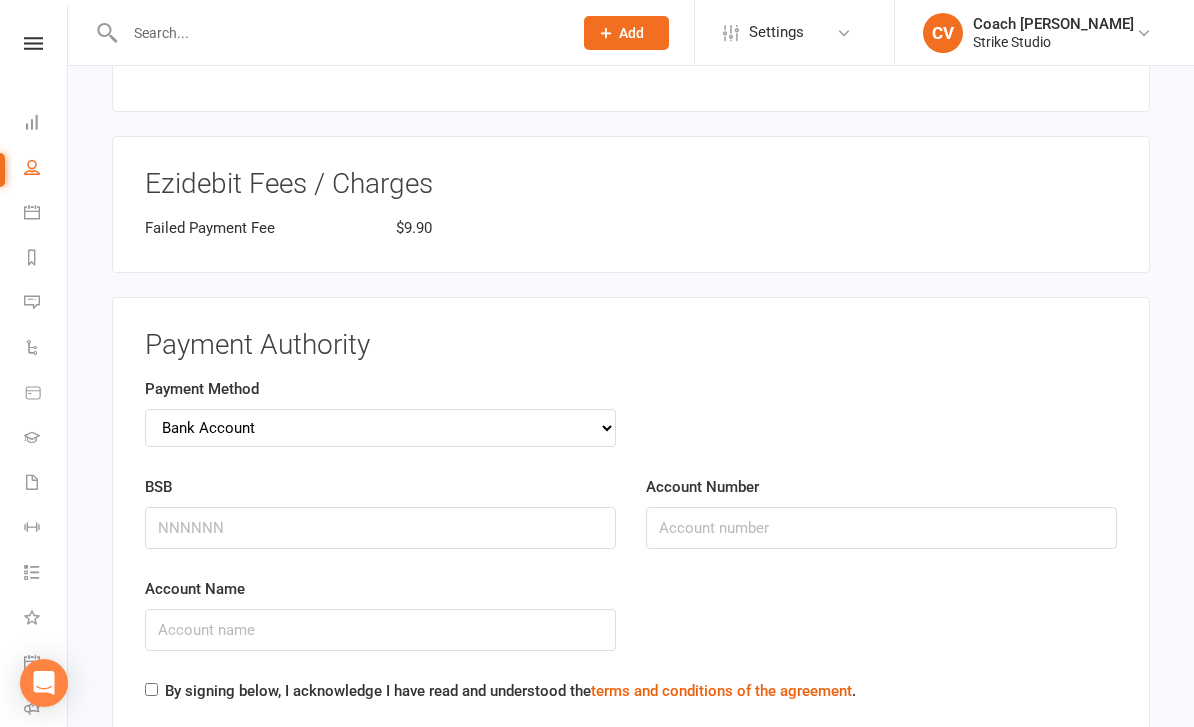 click on "Payment Method Credit Card Bank Account" at bounding box center (380, 426) 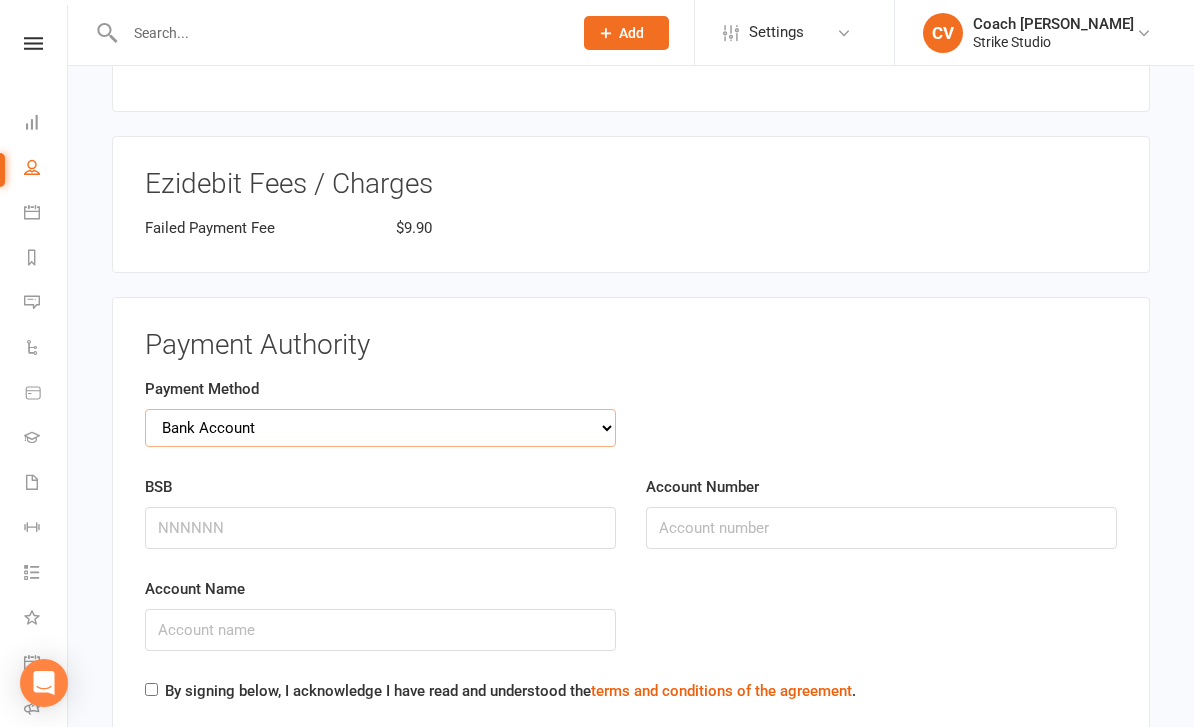 click on "Credit Card Bank Account" at bounding box center (380, 428) 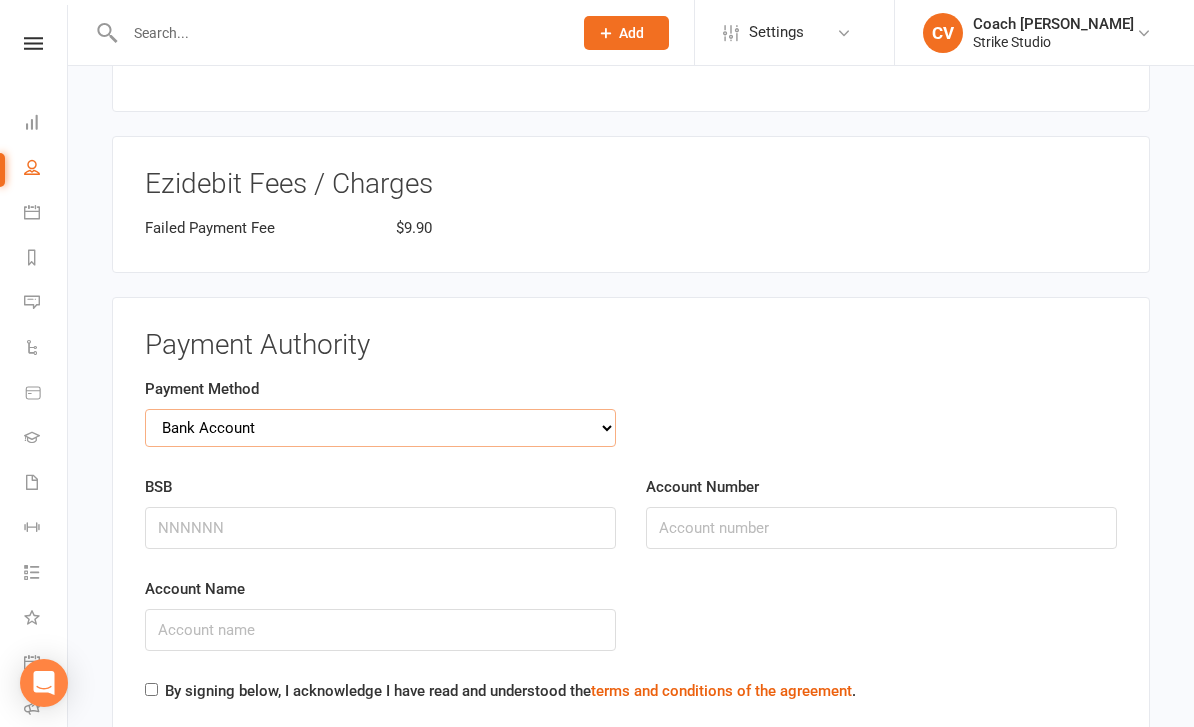 click on "Credit Card Bank Account" at bounding box center [380, 428] 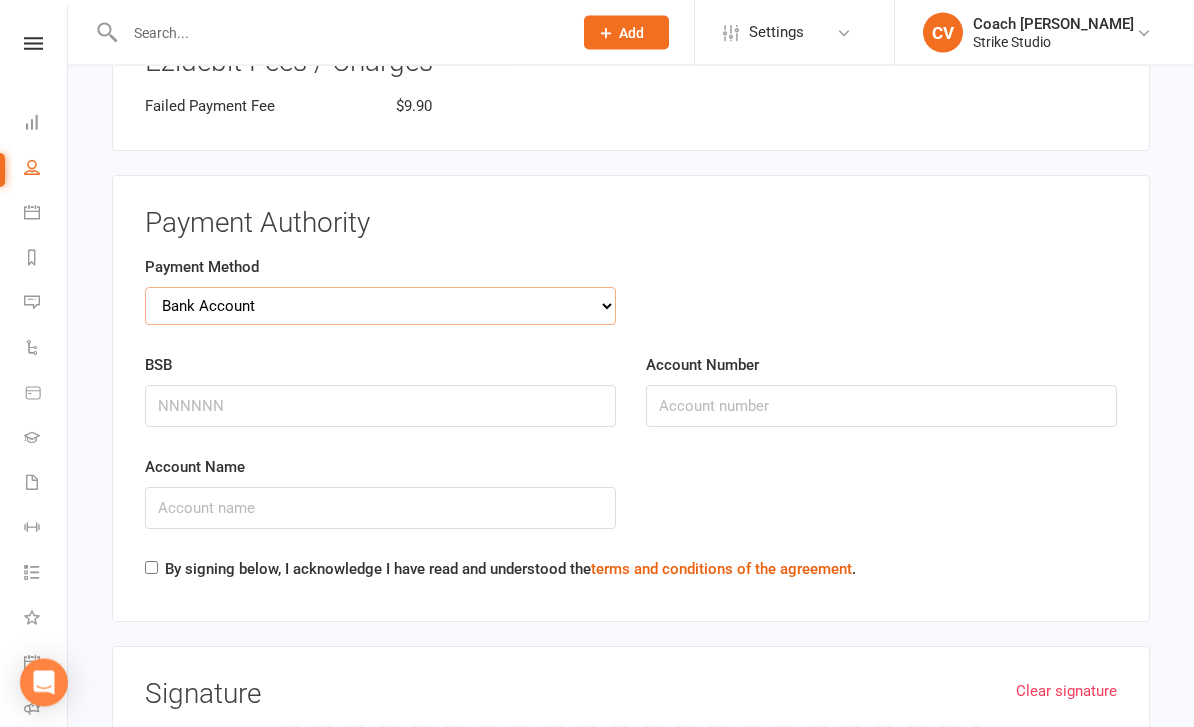 scroll, scrollTop: 1925, scrollLeft: 0, axis: vertical 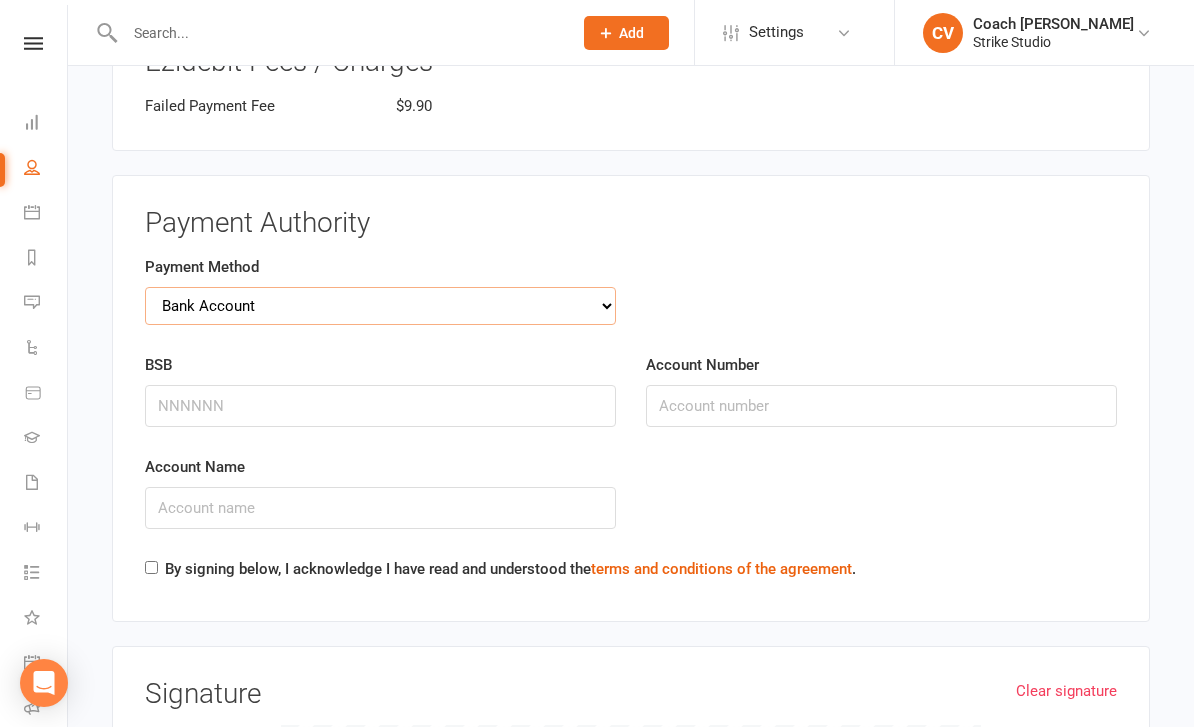 click on "Credit Card Bank Account" at bounding box center [380, 306] 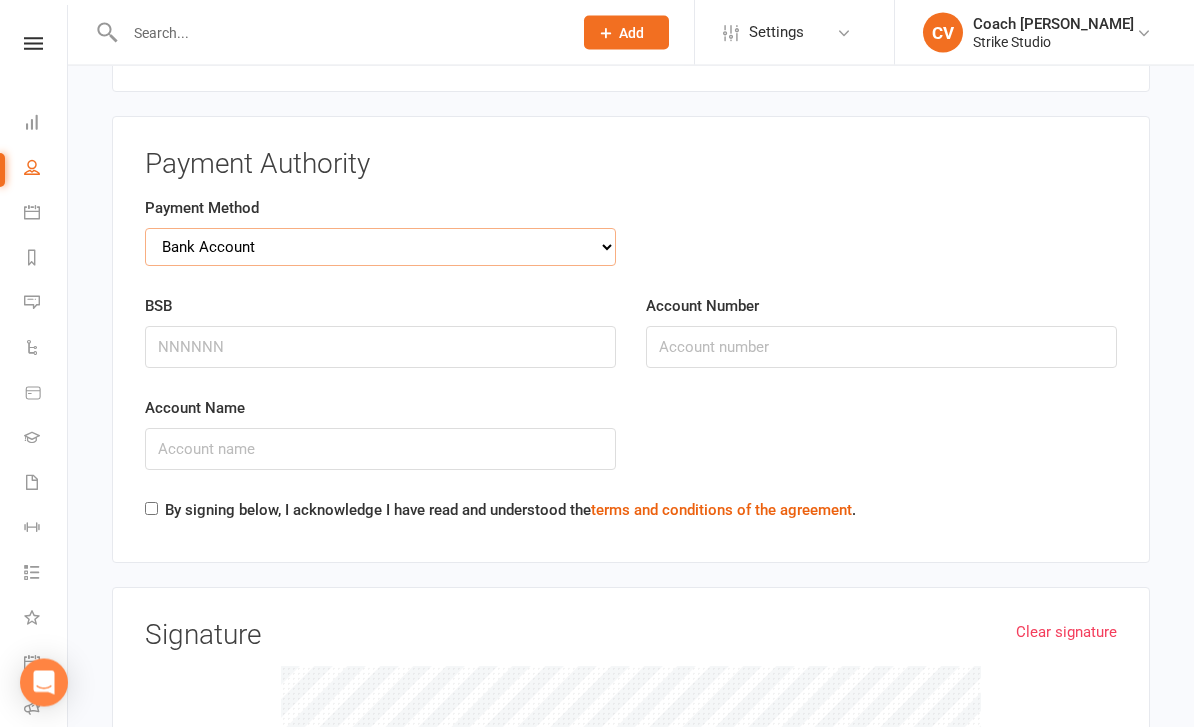 scroll, scrollTop: 1984, scrollLeft: 0, axis: vertical 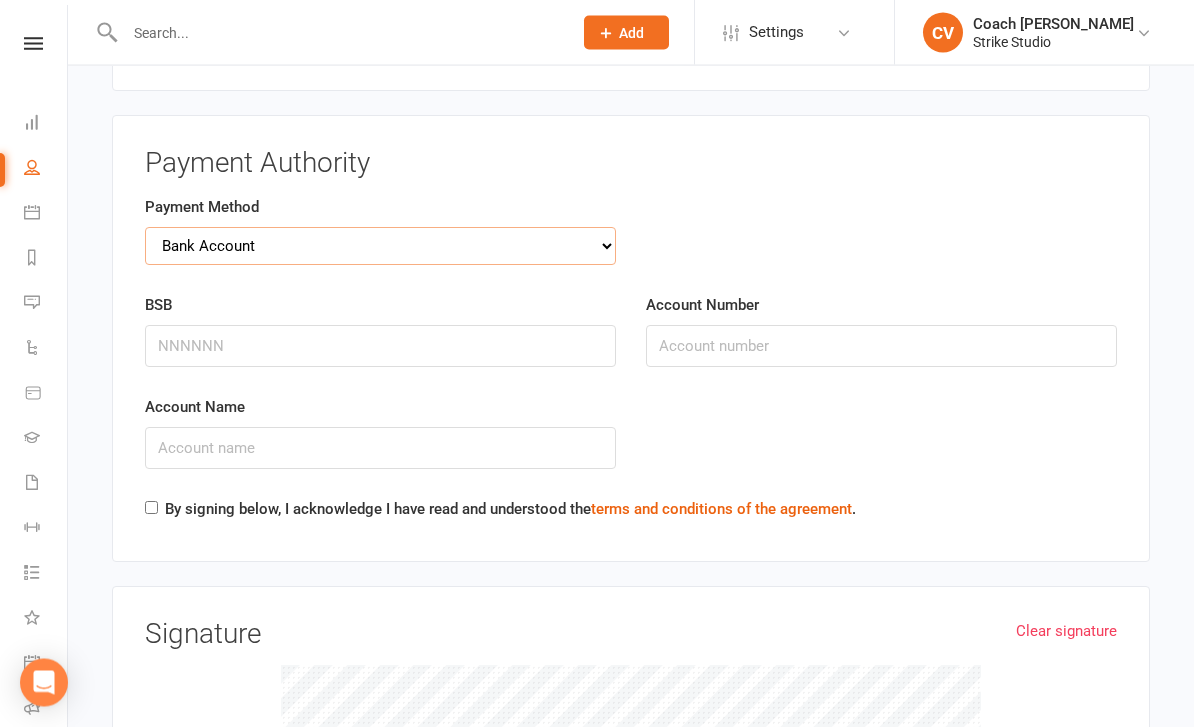 click on "Credit Card Bank Account" at bounding box center (380, 247) 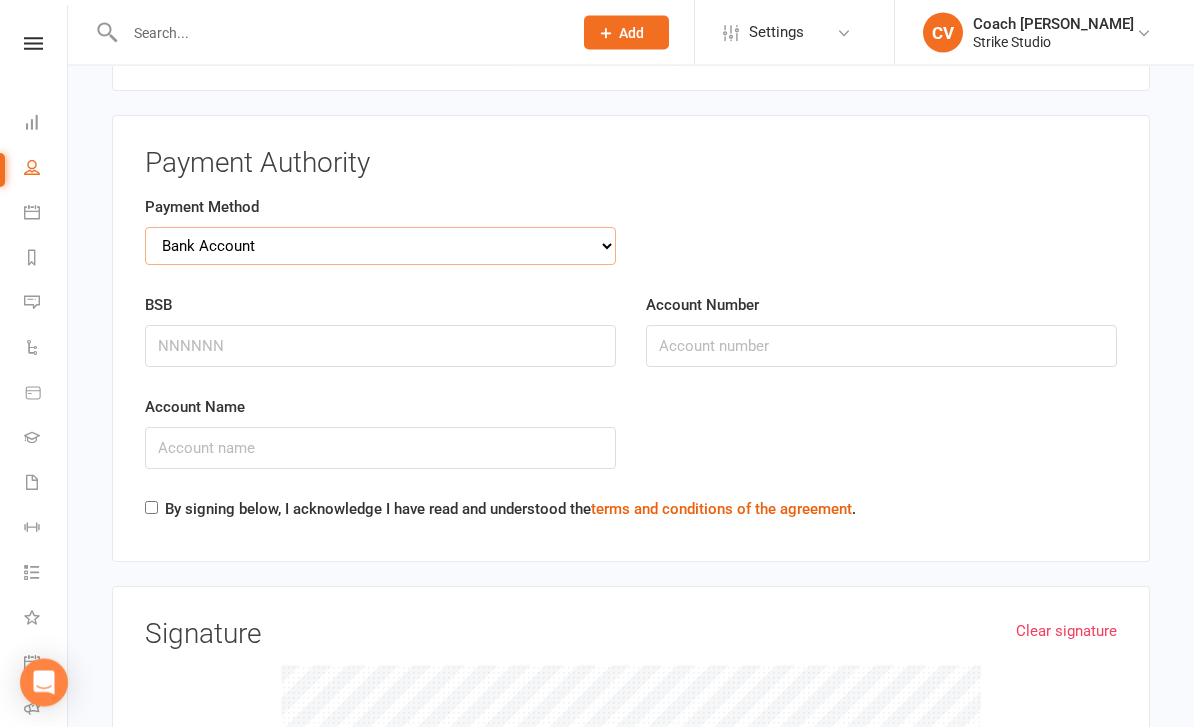 scroll, scrollTop: 1985, scrollLeft: 0, axis: vertical 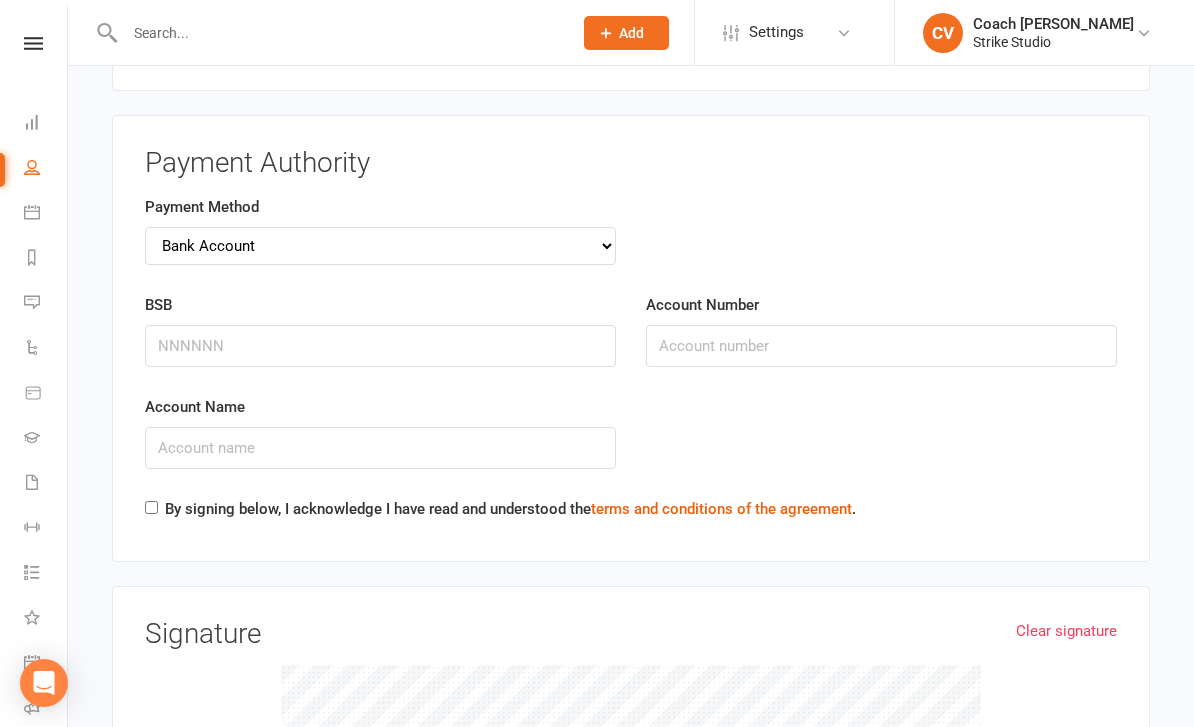 click on "Payment Method Credit Card Bank Account" at bounding box center (380, 230) 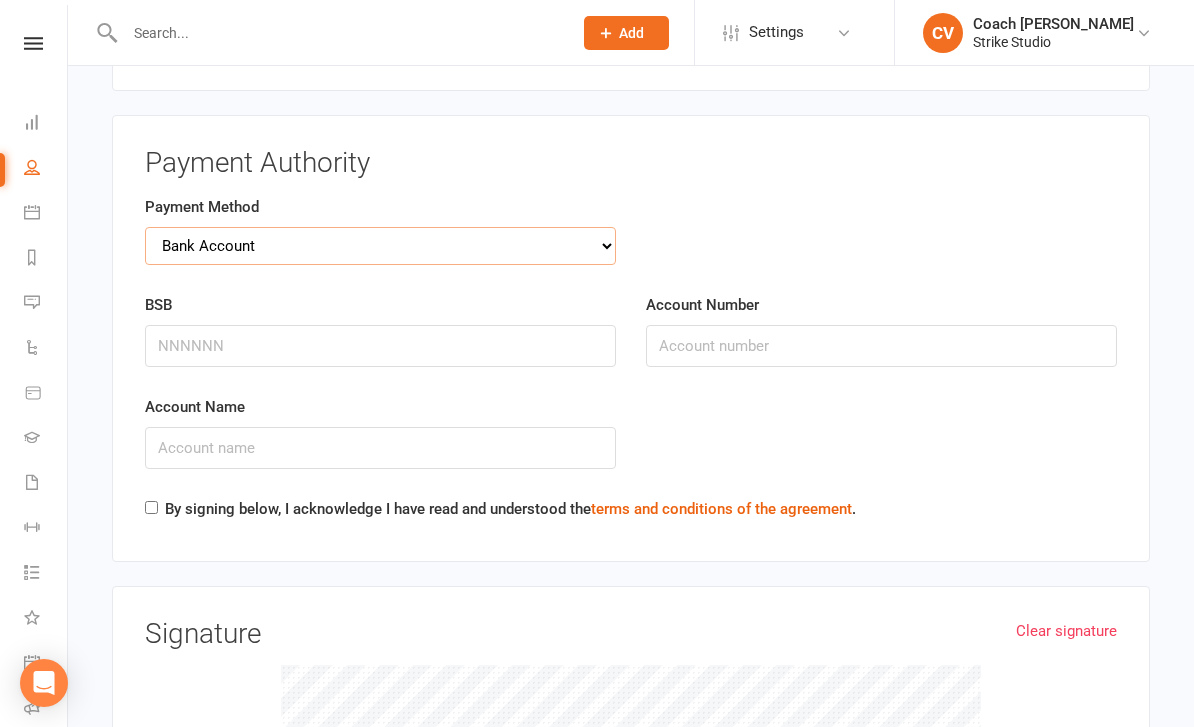 click on "Credit Card Bank Account" at bounding box center (380, 246) 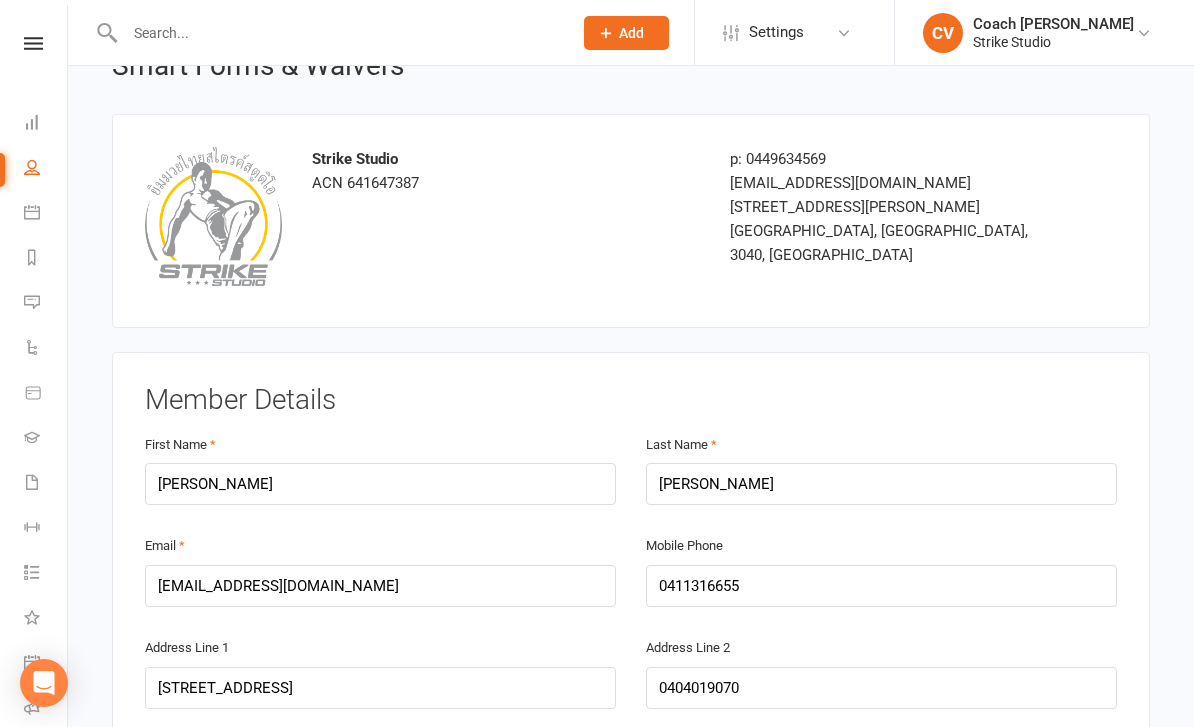 scroll, scrollTop: 0, scrollLeft: 0, axis: both 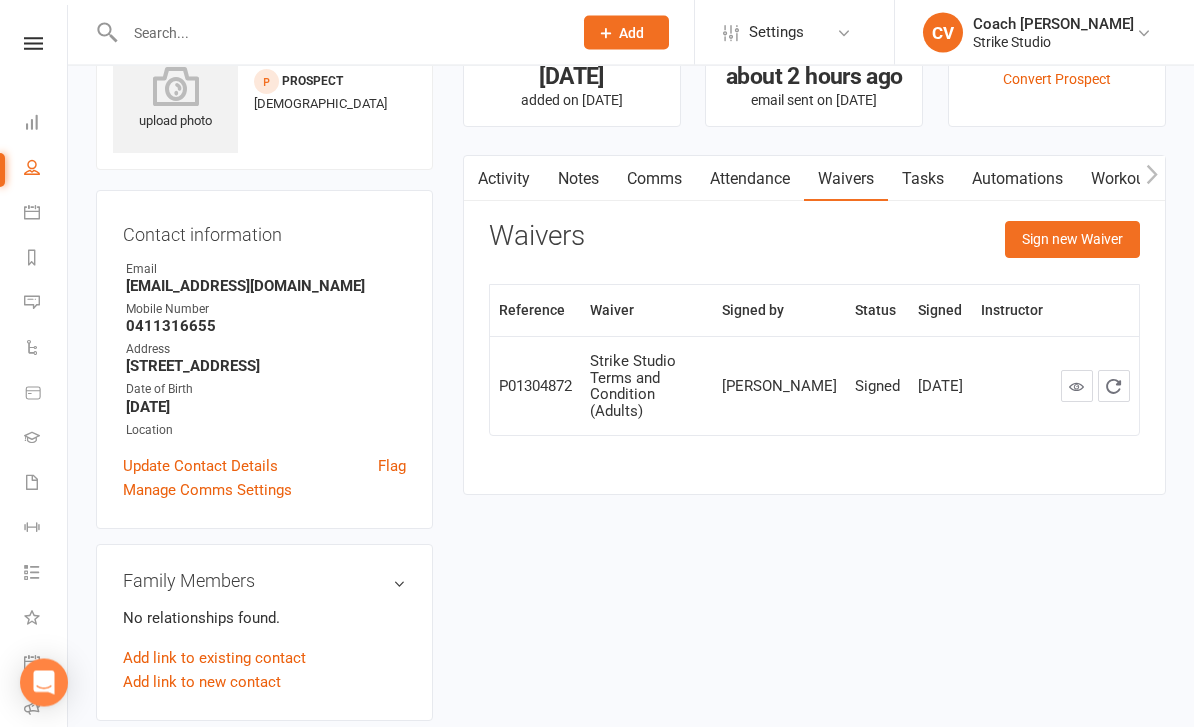 click on "Attendance" at bounding box center (750, 180) 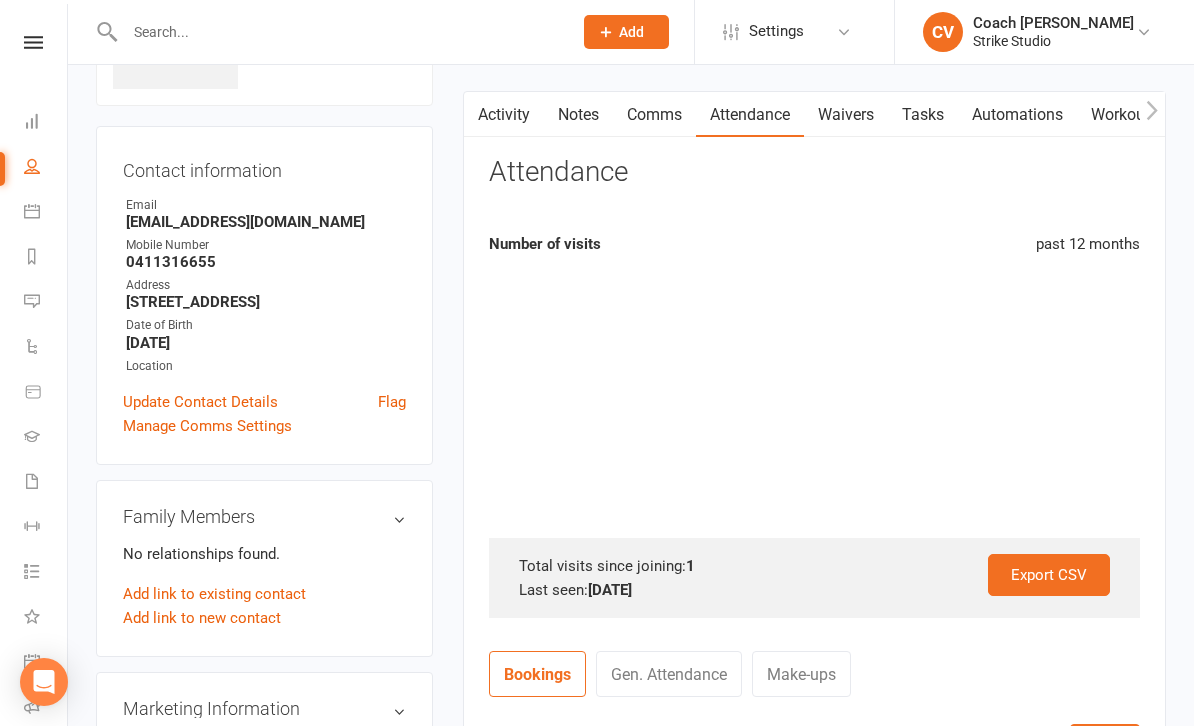 scroll, scrollTop: 147, scrollLeft: 0, axis: vertical 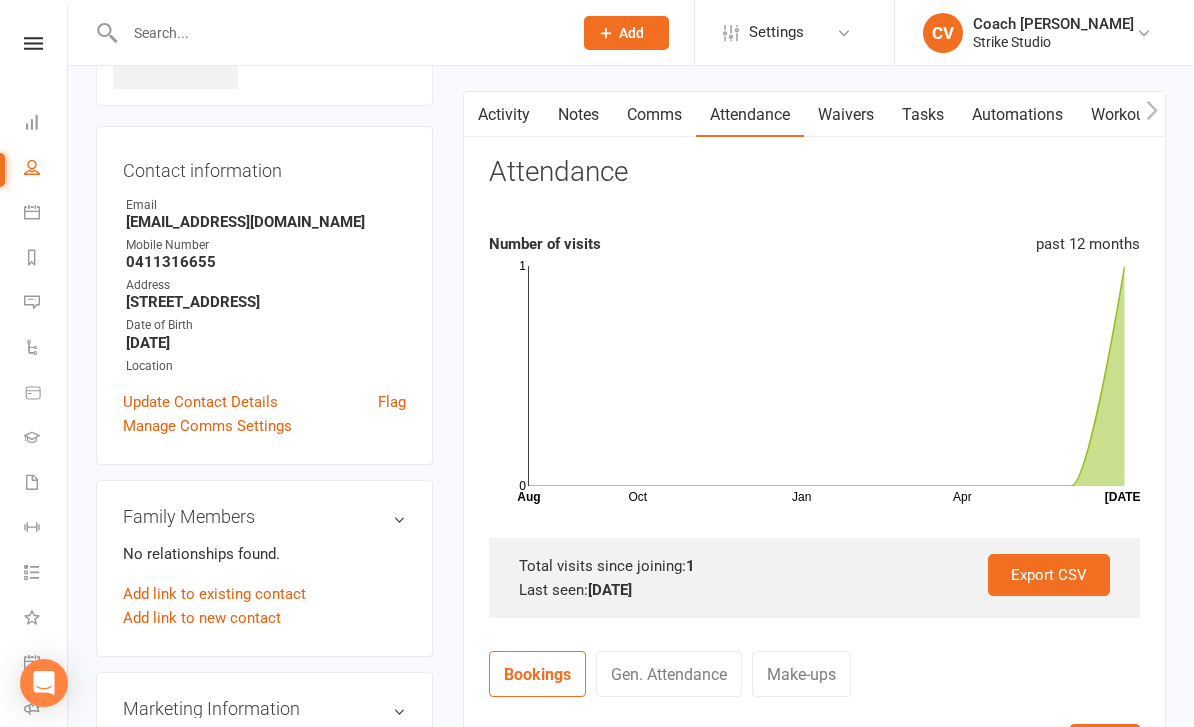 click on "Waivers" at bounding box center [846, 115] 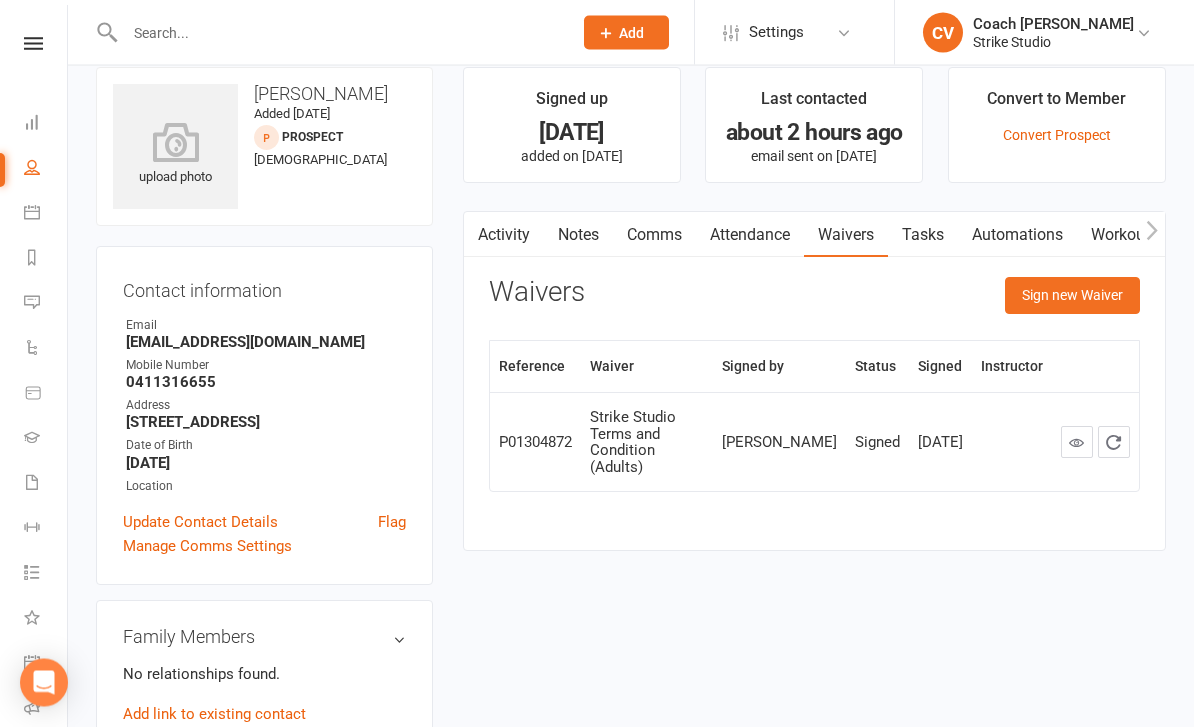 scroll, scrollTop: 0, scrollLeft: 0, axis: both 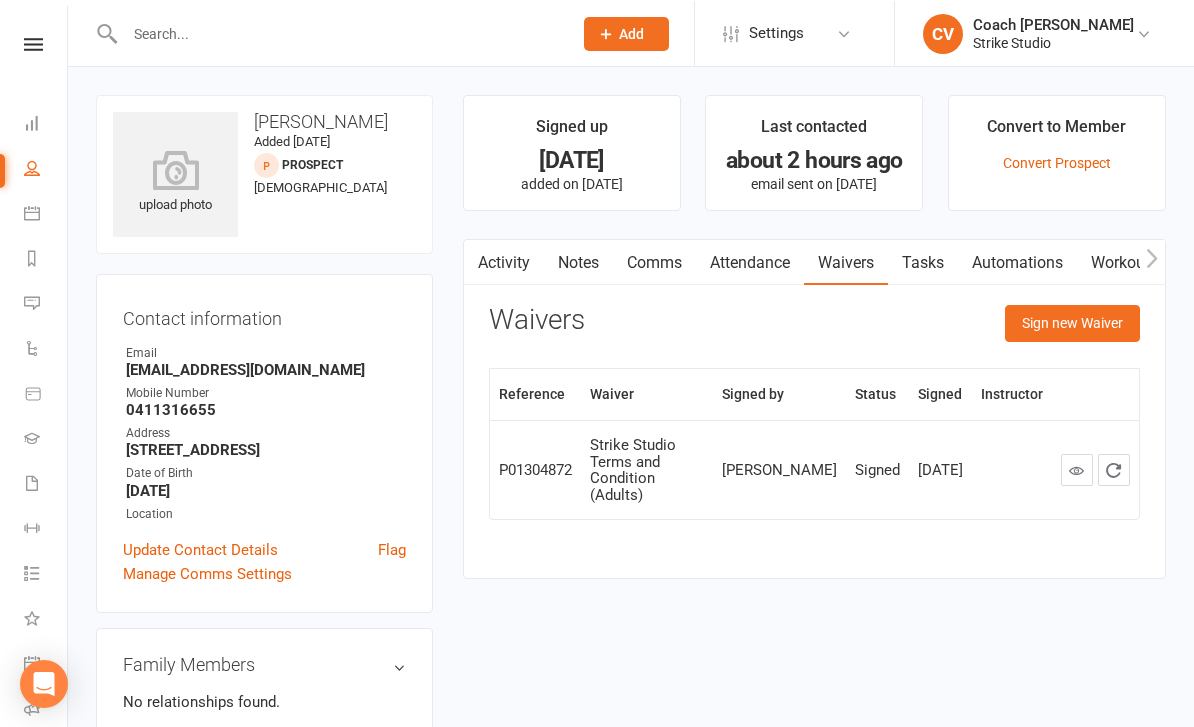 click on "People" at bounding box center [46, 169] 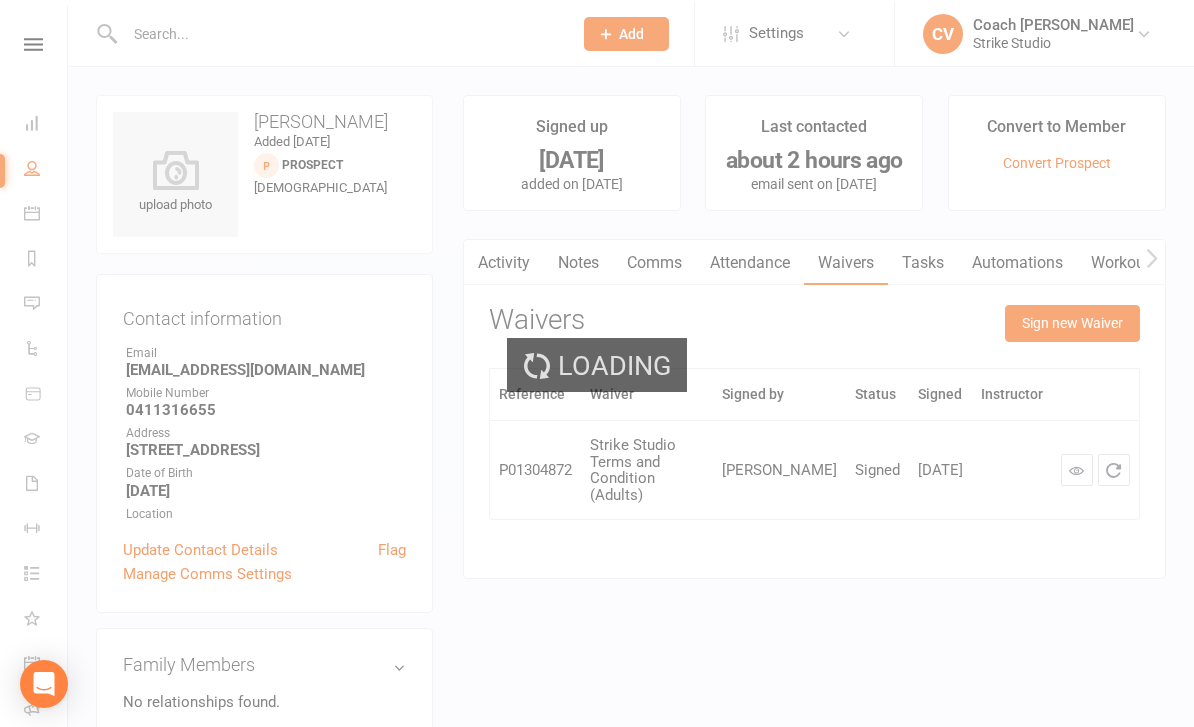 select on "100" 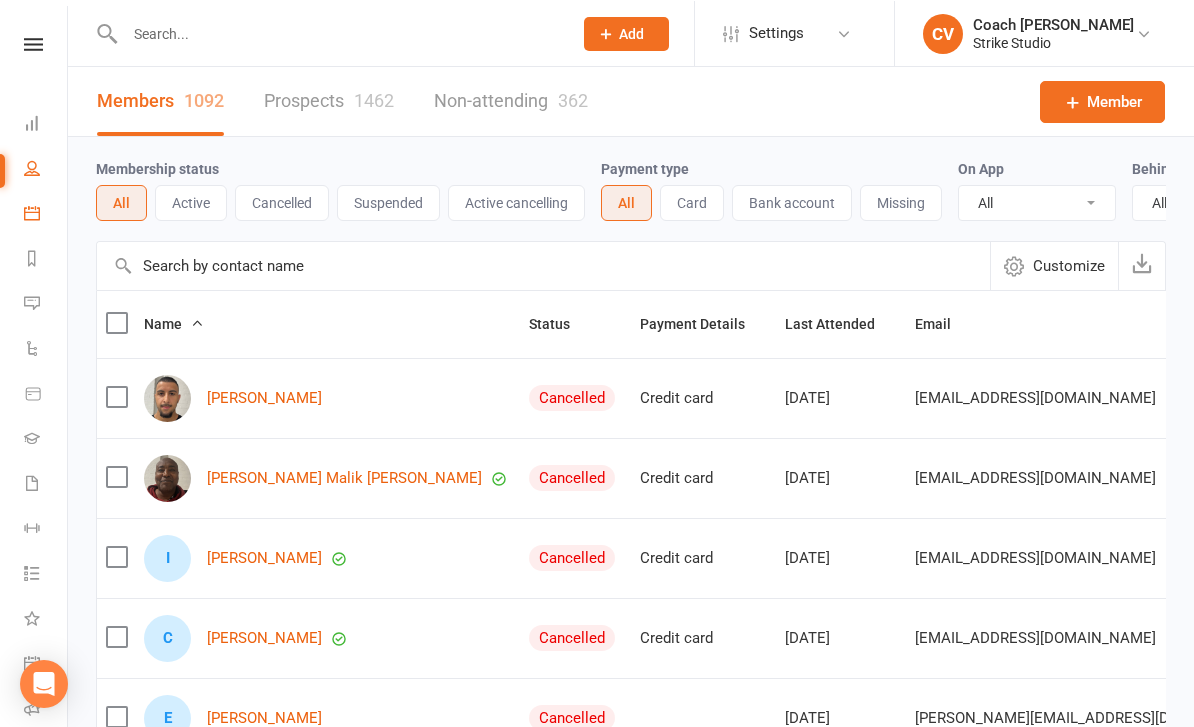 click on "Calendar" at bounding box center (46, 214) 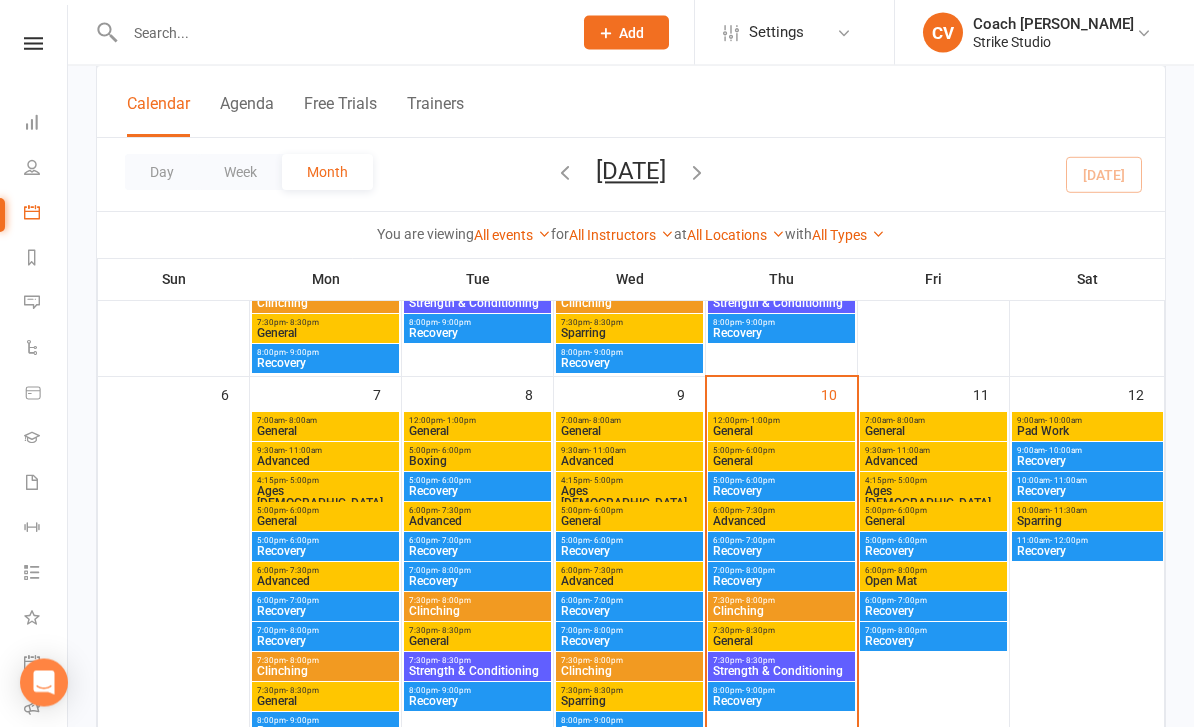 click on "12:00pm  - 1:00pm General" at bounding box center [781, 427] 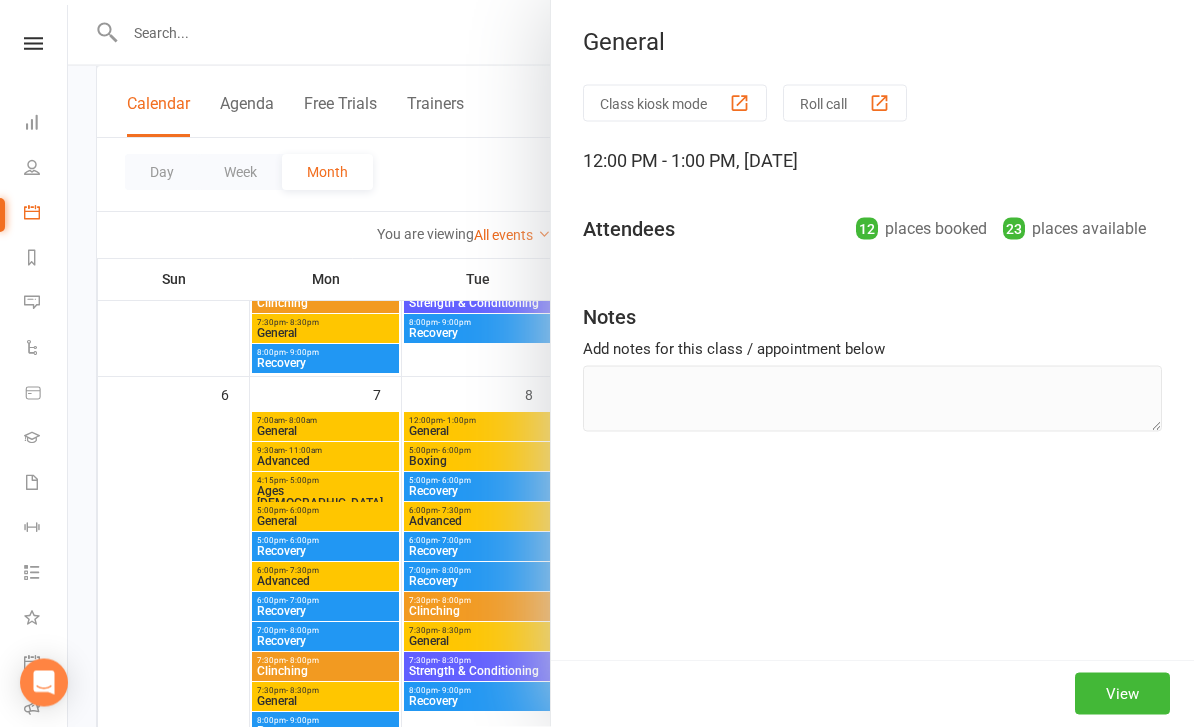scroll, scrollTop: 416, scrollLeft: 0, axis: vertical 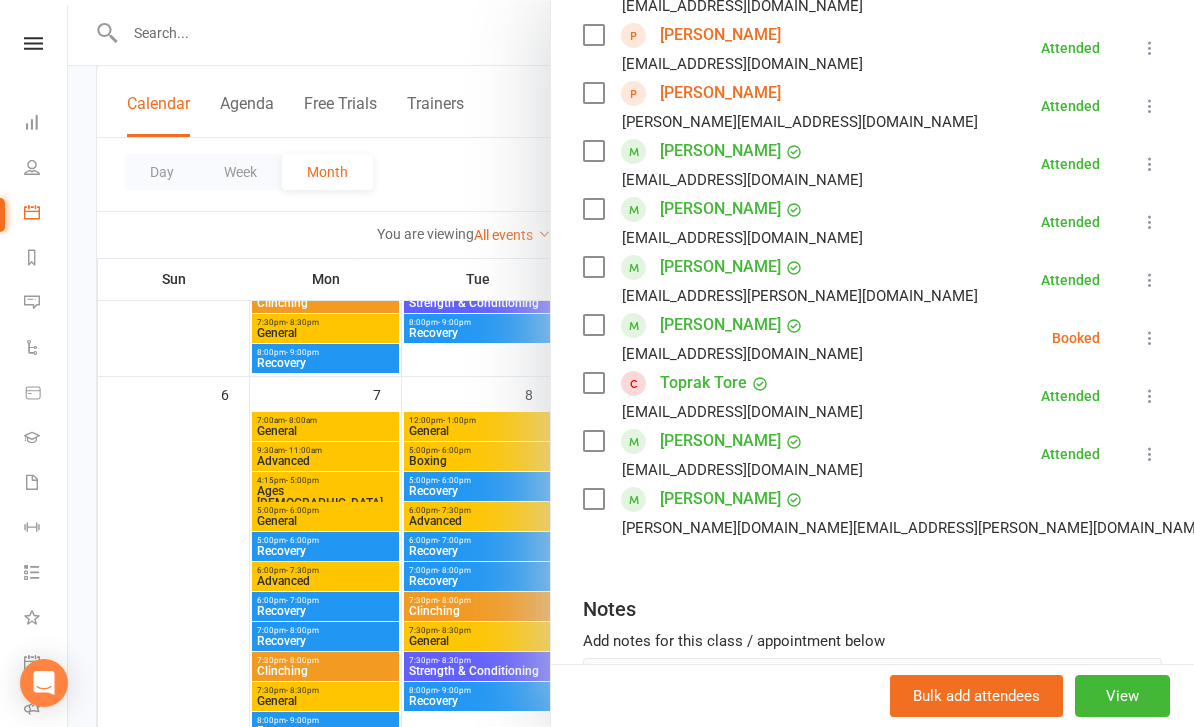 click at bounding box center (1150, 338) 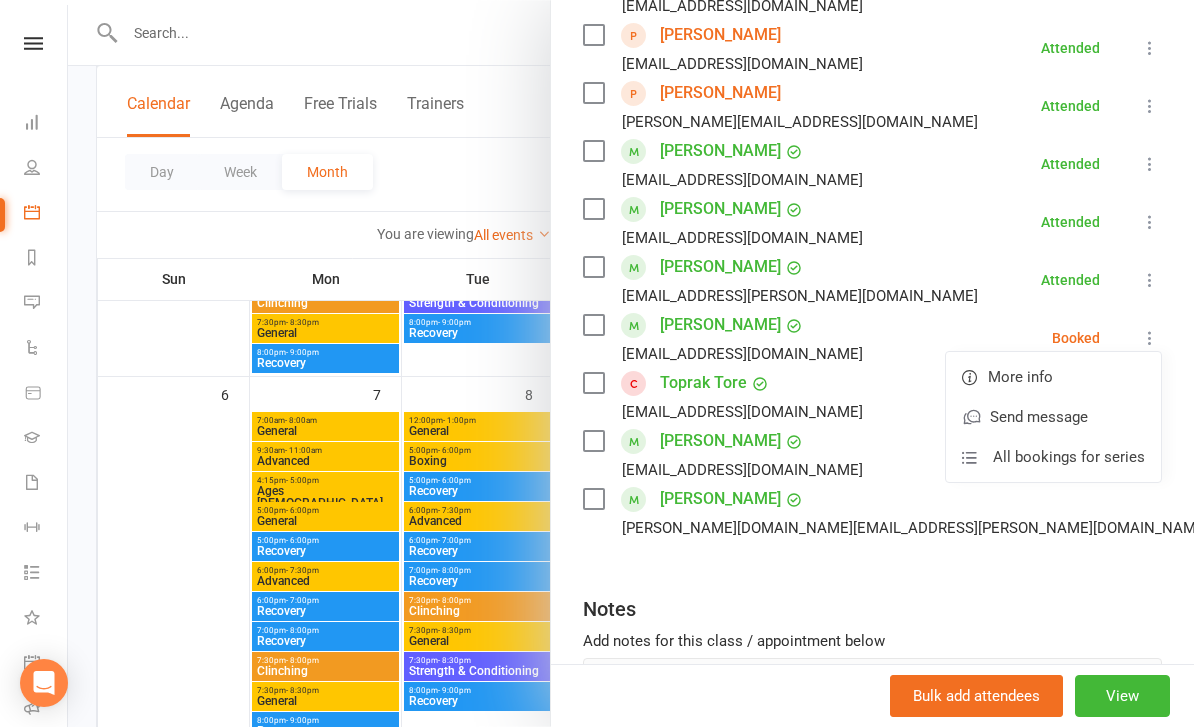 click on "Angela Vu  angela.t.vu@gmail.com Attended More info  Send message  All bookings for series" at bounding box center (872, 512) 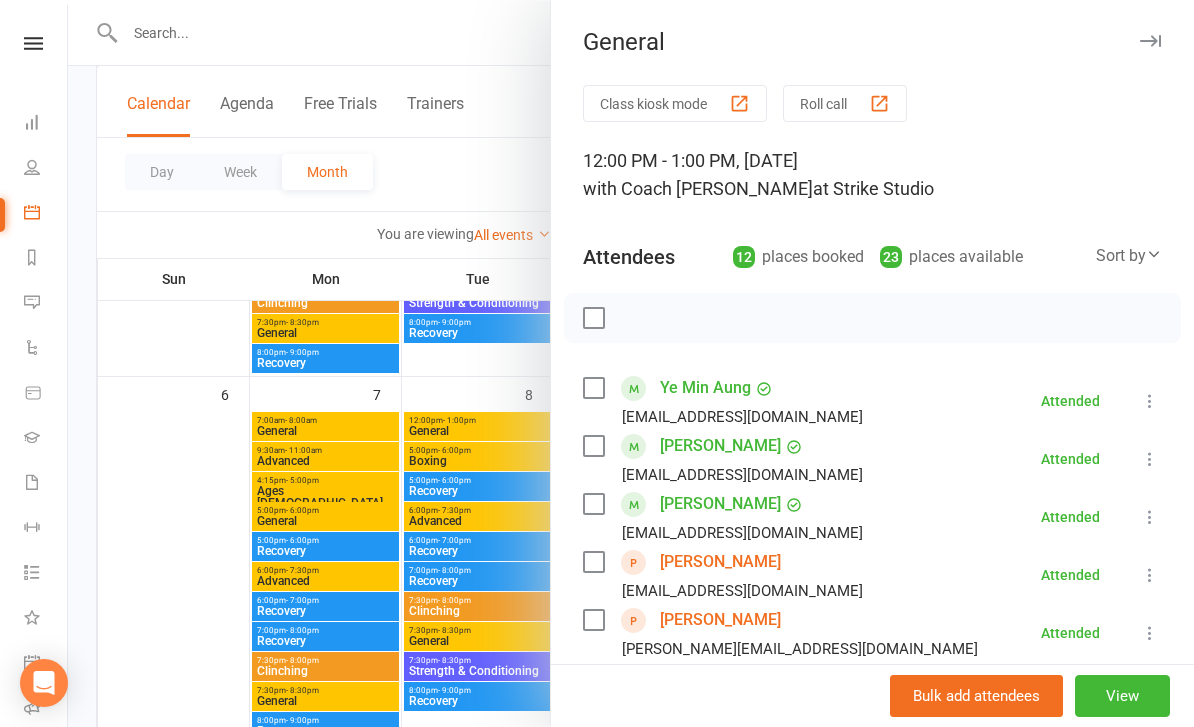 scroll, scrollTop: 0, scrollLeft: 0, axis: both 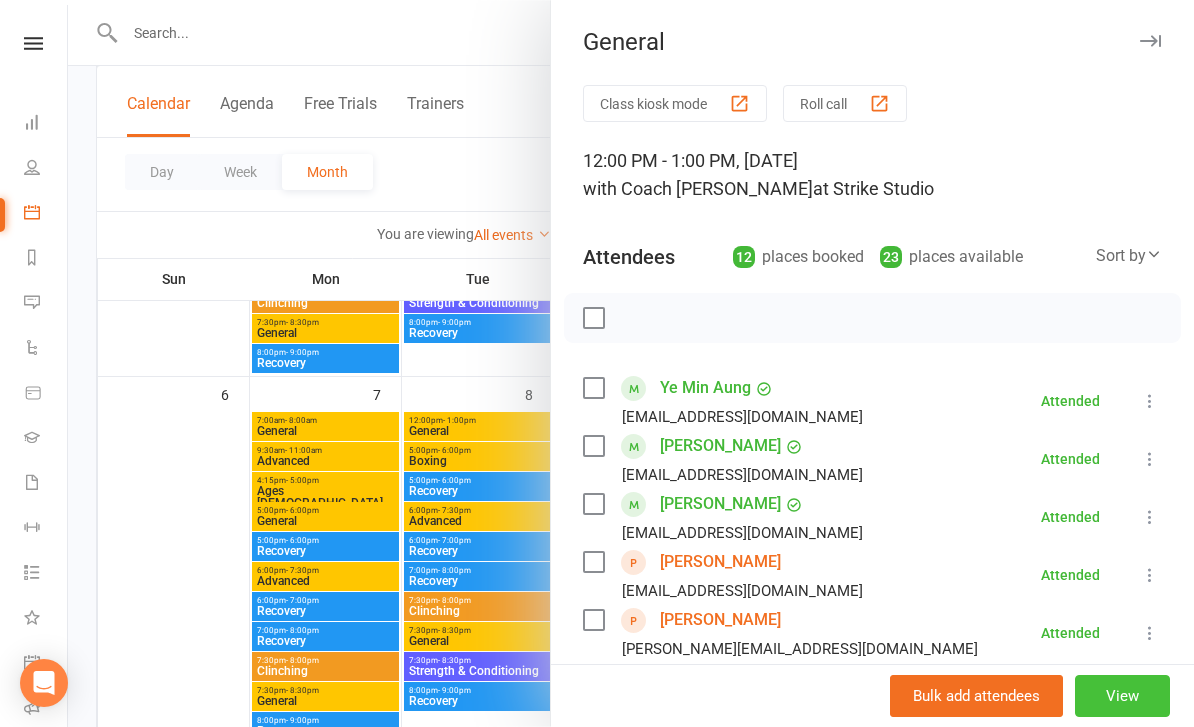 click on "View" at bounding box center [1122, 696] 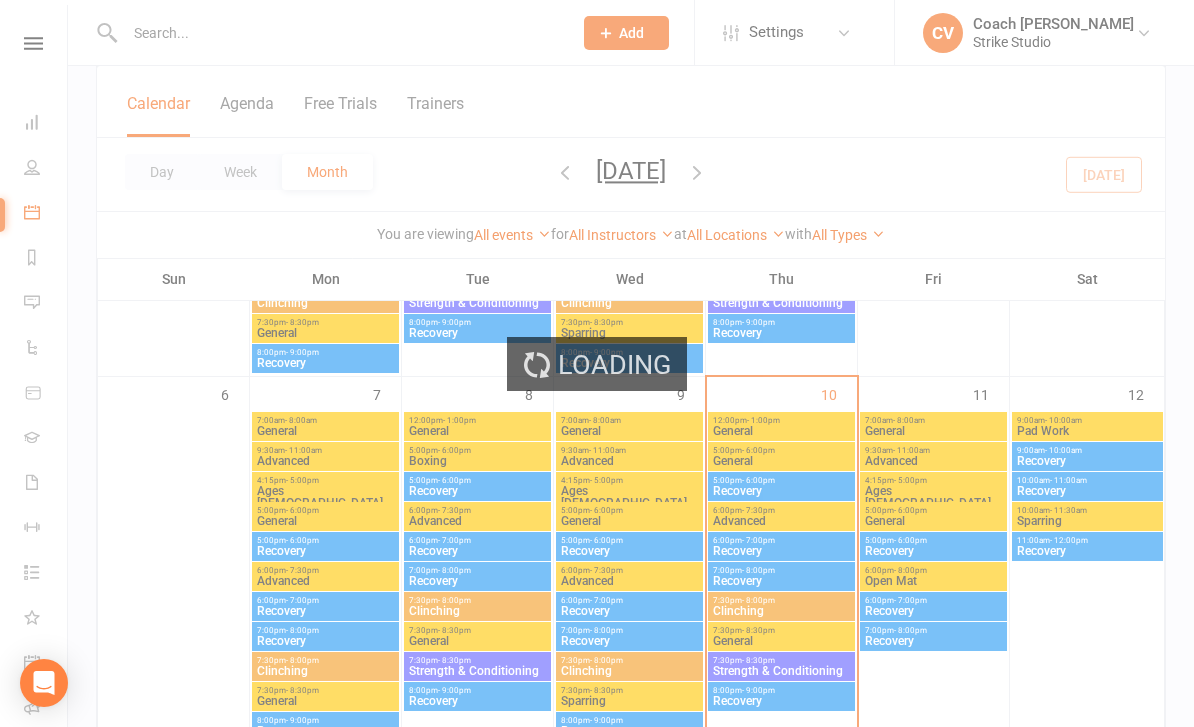 scroll, scrollTop: 0, scrollLeft: 0, axis: both 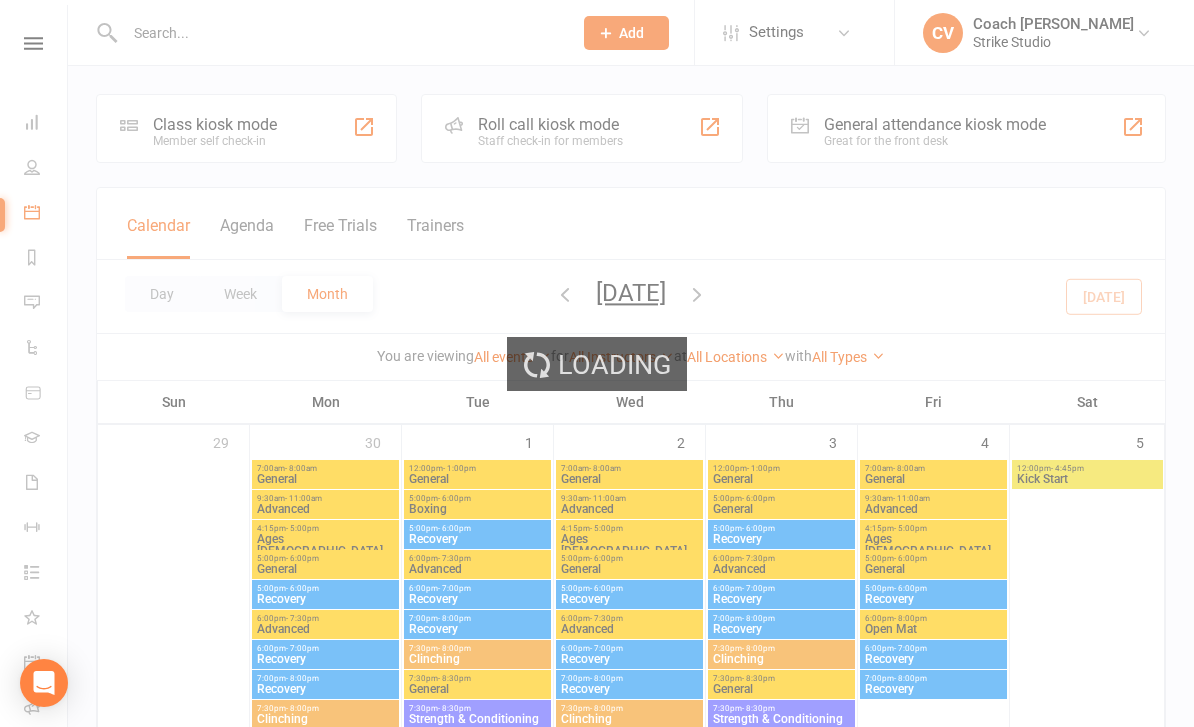 click on "Prospect
Member
Non-attending contact
Grading event
Task
Bulk message
Add
Settings Membership Plans Event Templates Appointment Types Image Library CV Coach Vinay Strike Studio My profile Help Terms & conditions  Privacy policy  Sign out Clubworx Dashboard People Calendar Reports Messages   Automations   Product Sales Gradings   Waivers   Workouts   Tasks   What's New Check-in Kiosk modes General attendance Roll call Class check-in × × × Class kiosk mode Member self check-in Roll call kiosk mode Staff check-in for members General attendance kiosk mode Great for the front desk Kiosk modes:  General attendance  General attendance Class Roll call
Calendar Agenda Free Trials Trainers
Day Week Month July 2025
July 2025
29" at bounding box center [597, 1343] 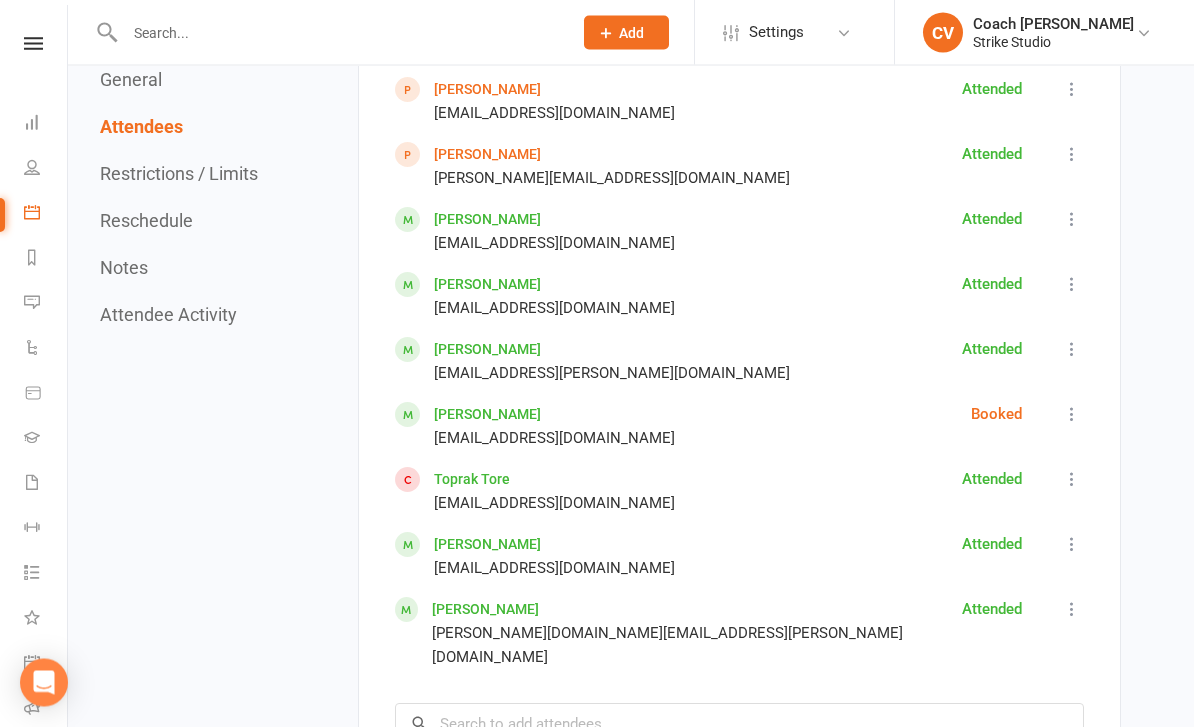 click at bounding box center (1072, 415) 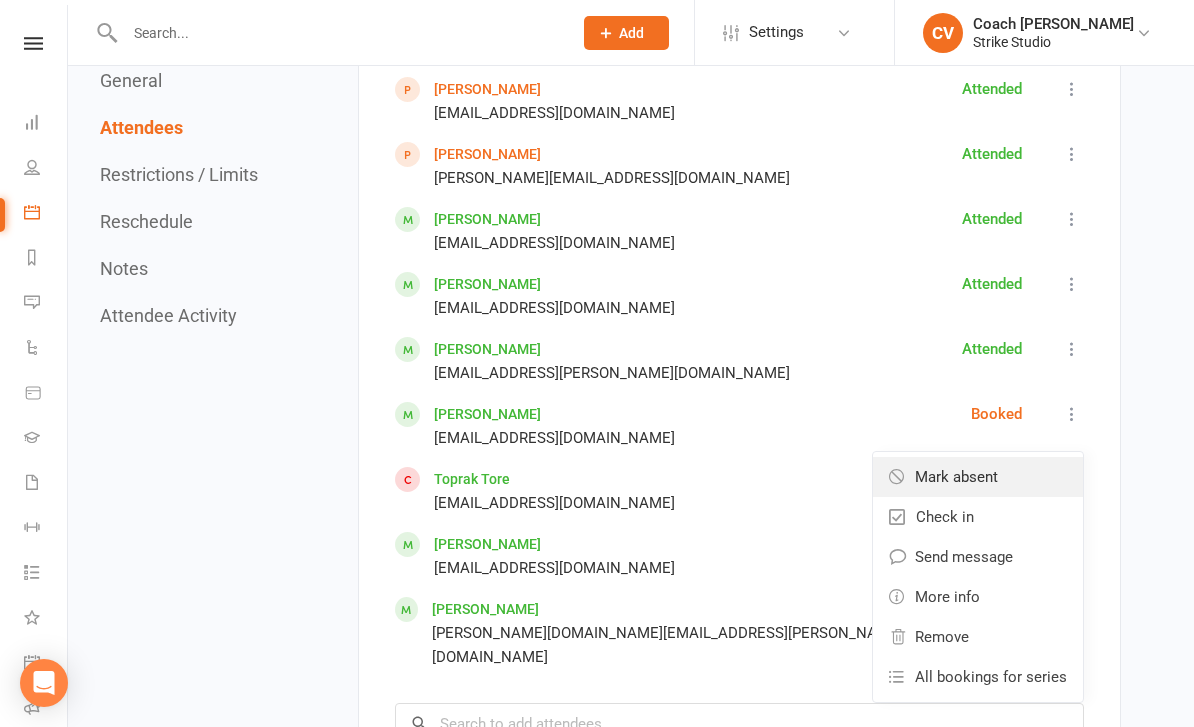 click on "Mark absent" at bounding box center [978, 477] 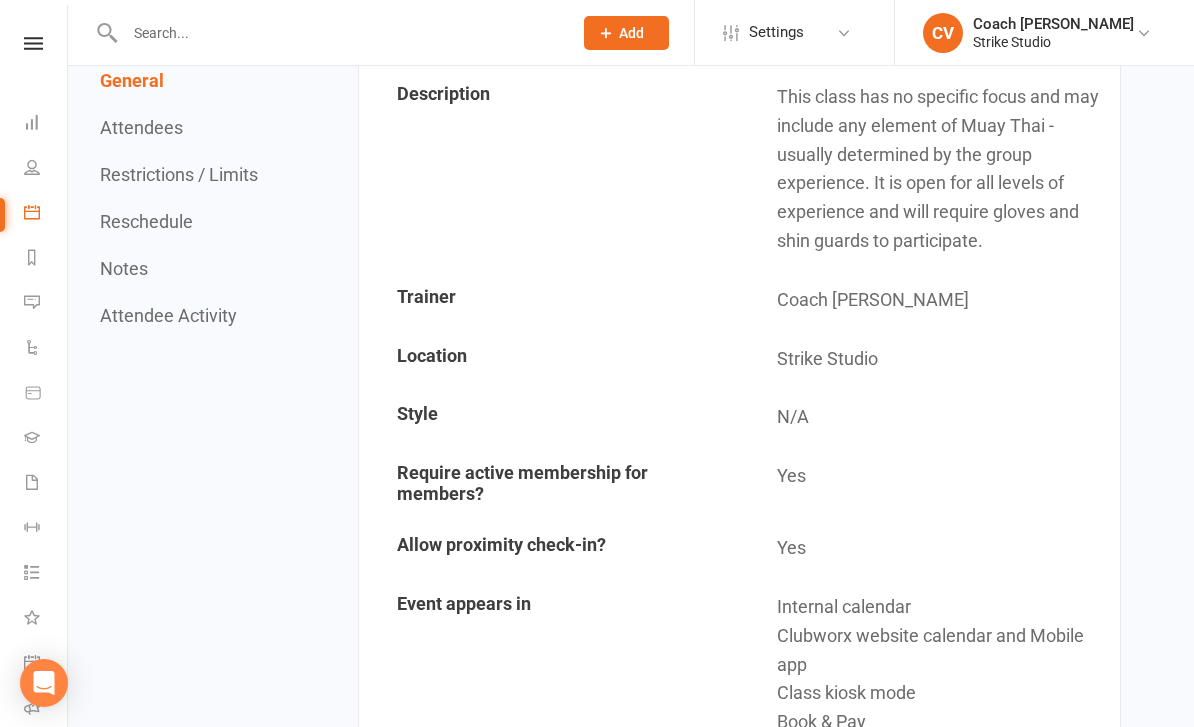 scroll, scrollTop: 0, scrollLeft: 0, axis: both 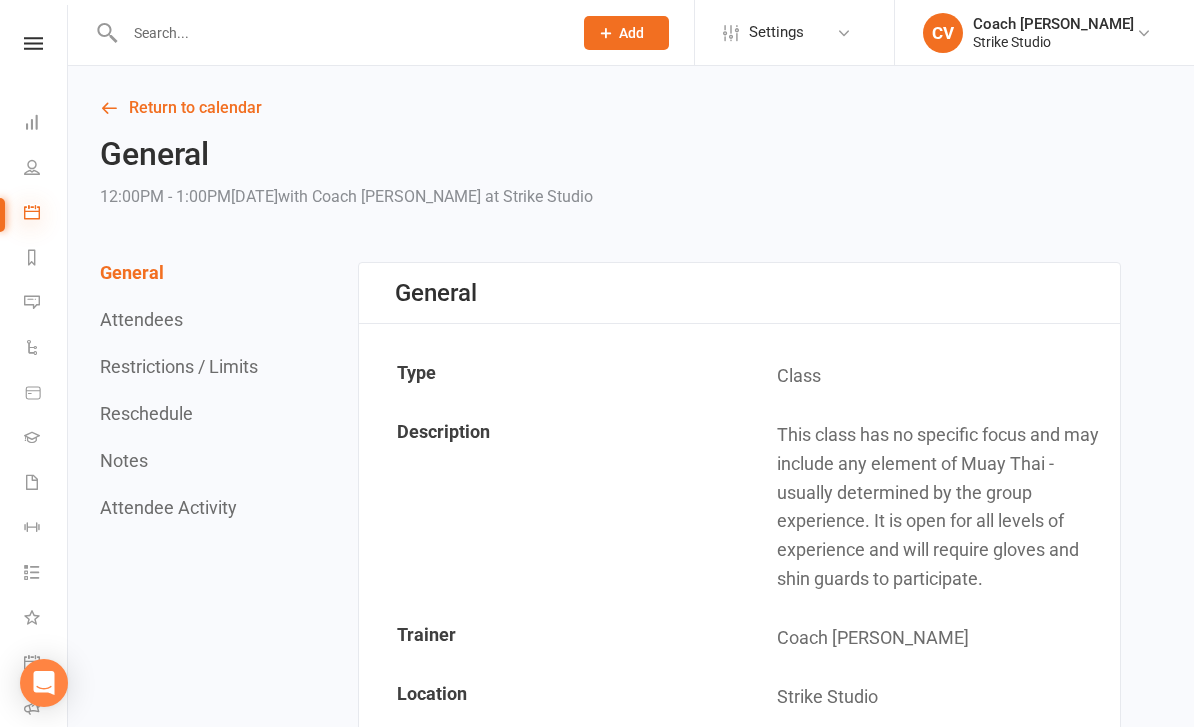 click at bounding box center [32, 212] 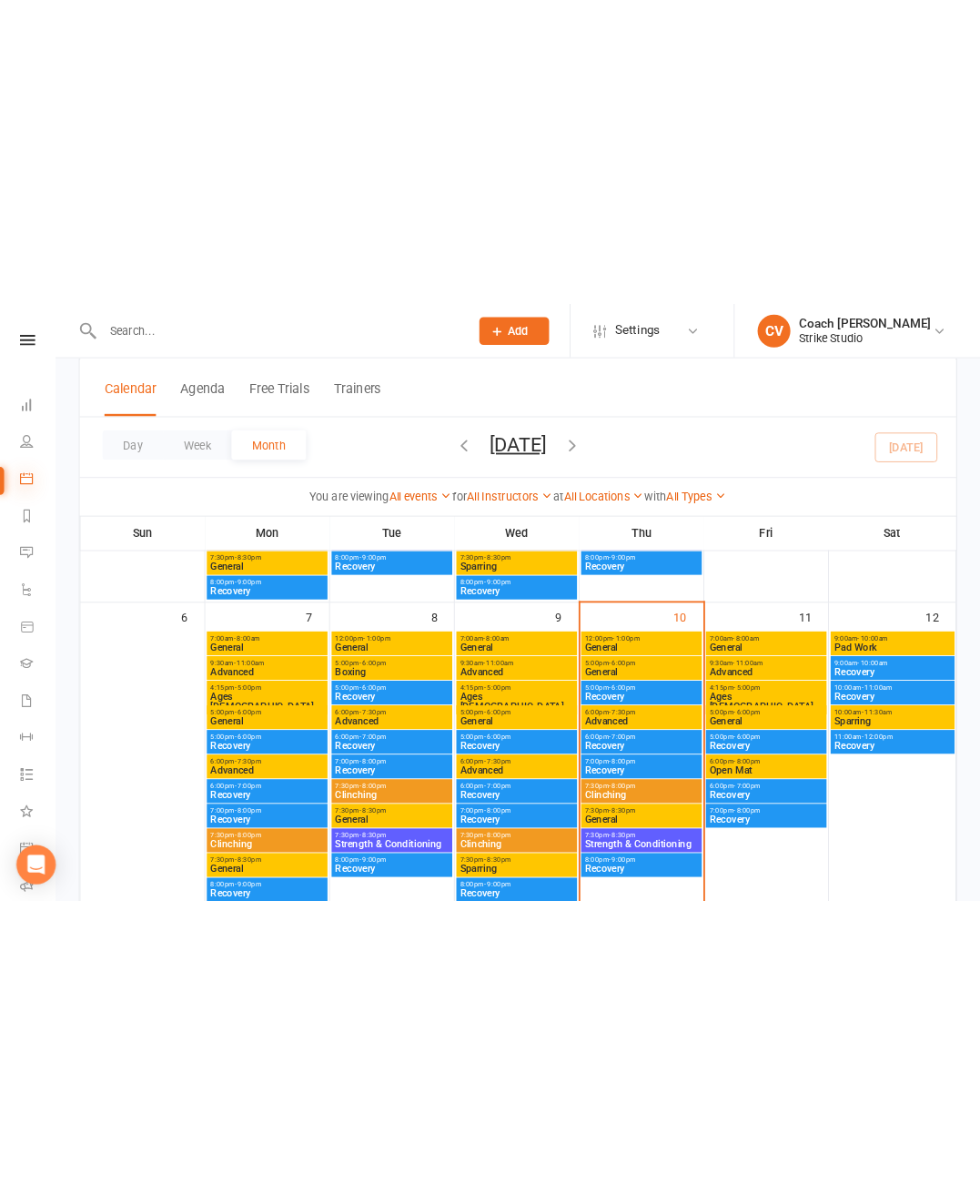 scroll, scrollTop: 359, scrollLeft: 0, axis: vertical 